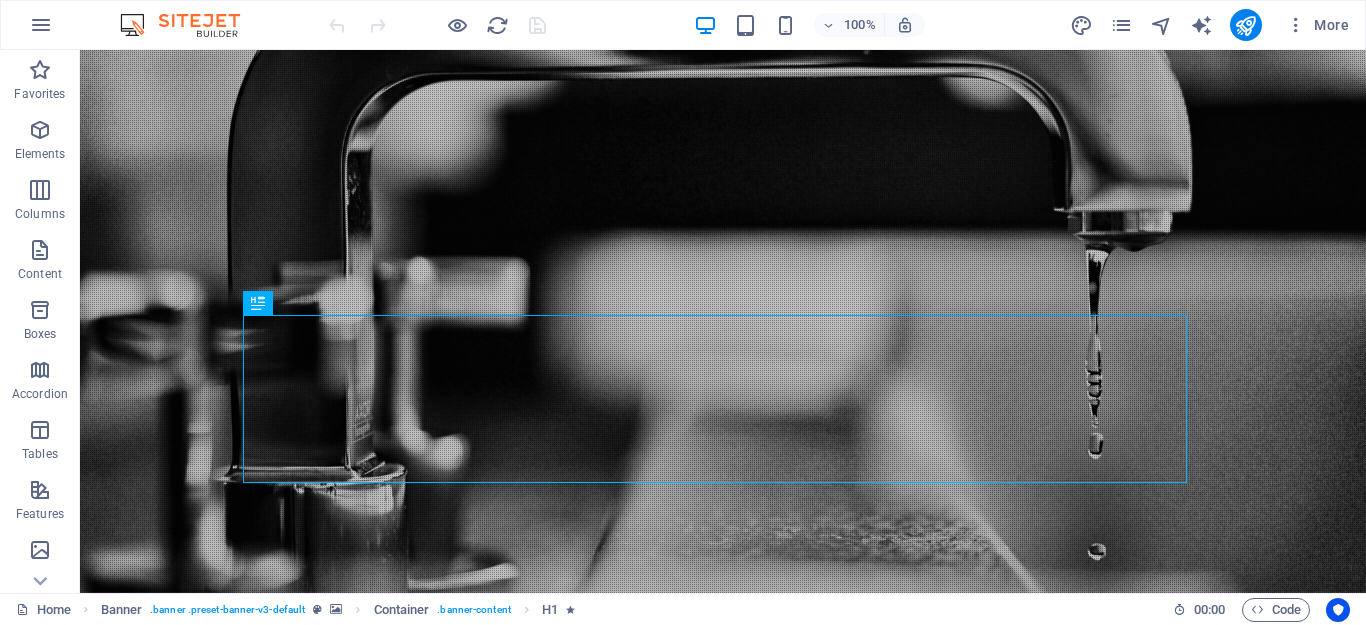 scroll, scrollTop: 0, scrollLeft: 0, axis: both 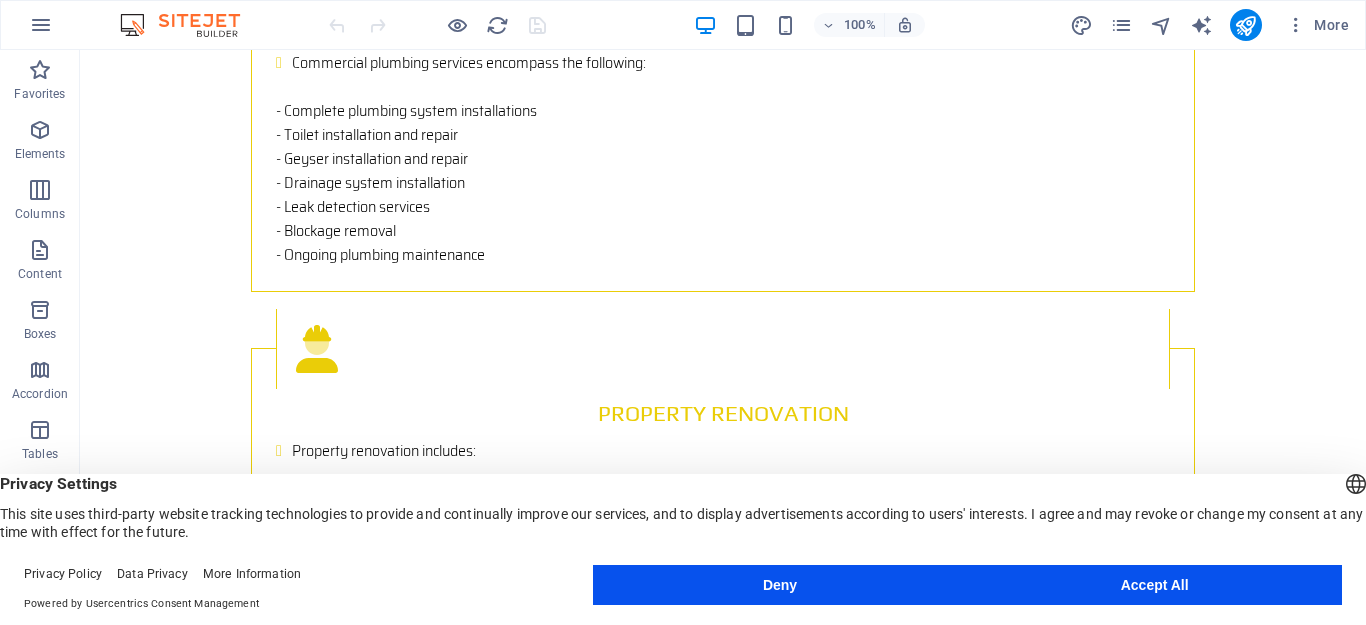 click on "Accept All" at bounding box center (1154, 585) 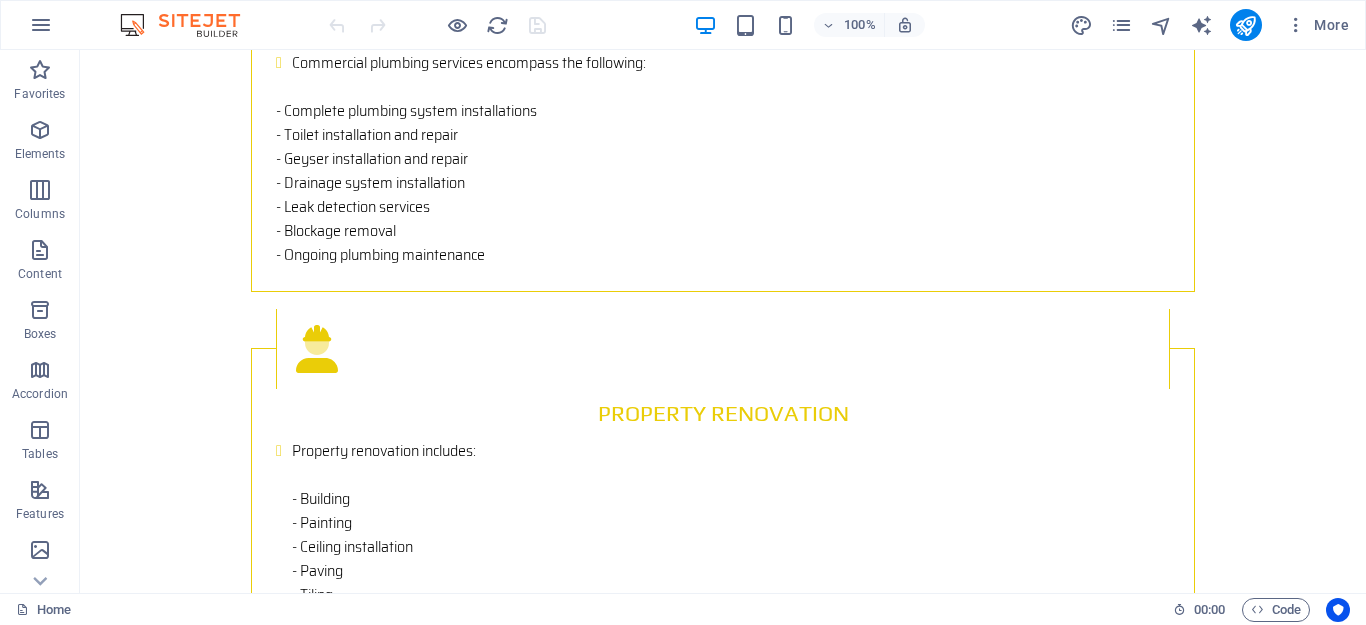 scroll, scrollTop: 3837, scrollLeft: 0, axis: vertical 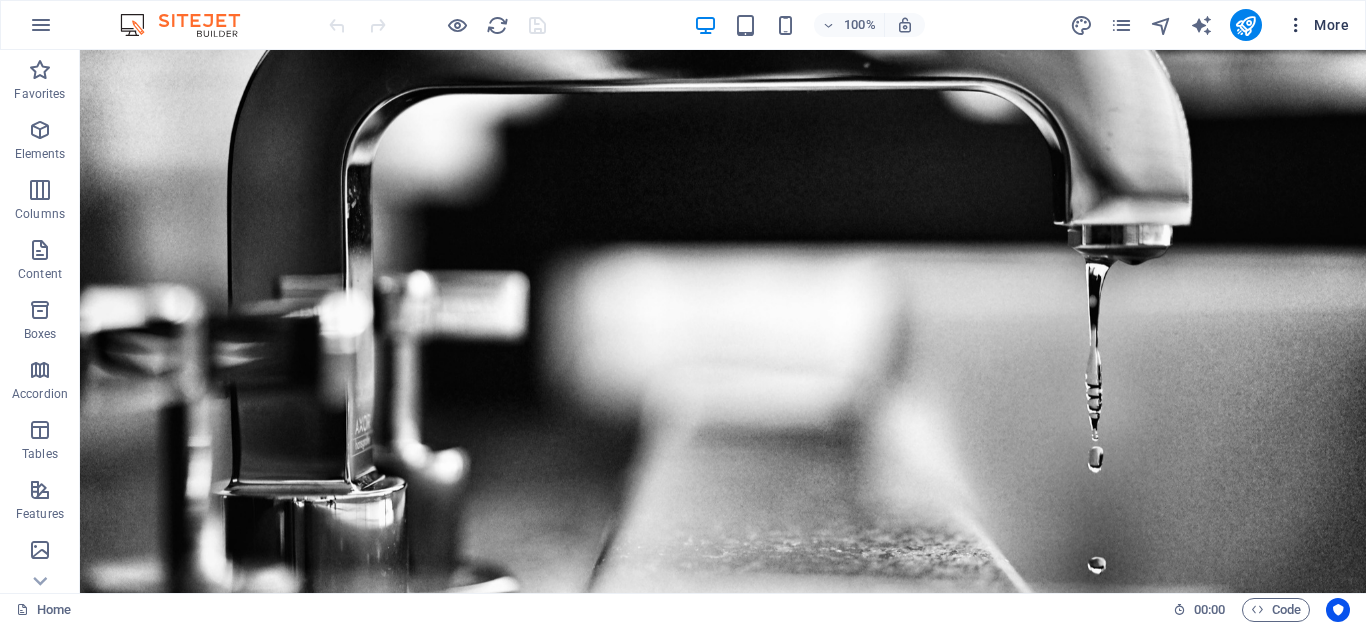 click on "More" at bounding box center [1317, 25] 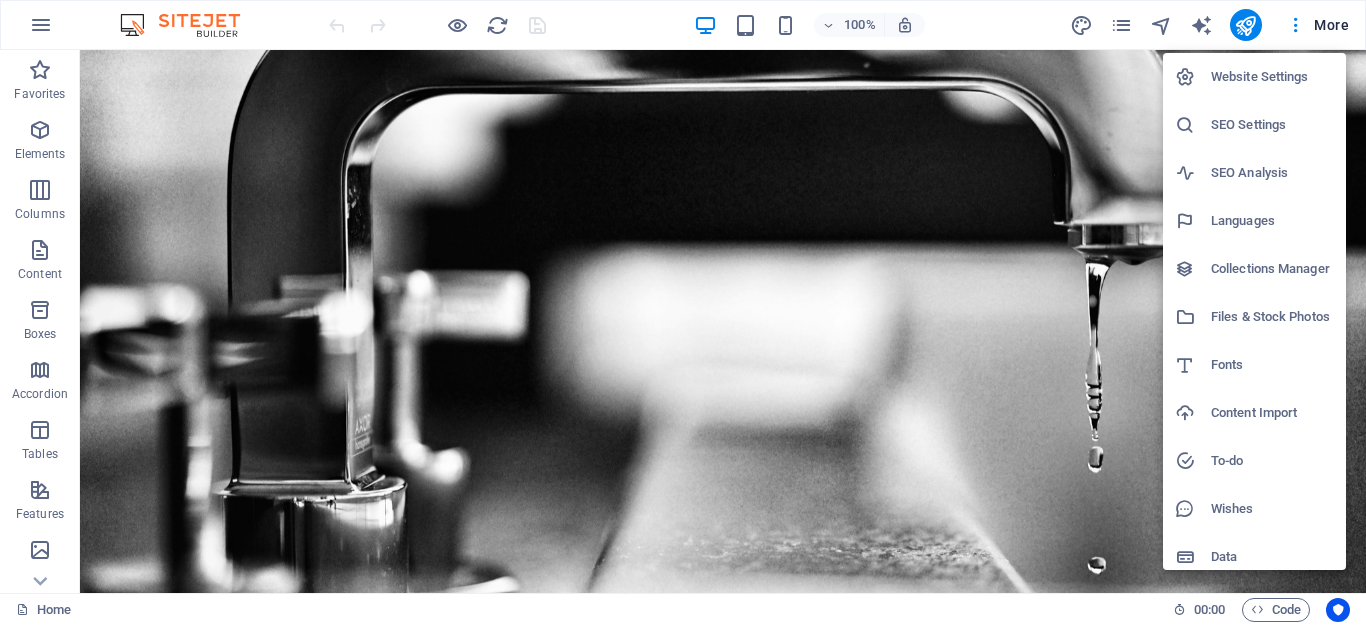 click on "Website Settings" at bounding box center (1272, 77) 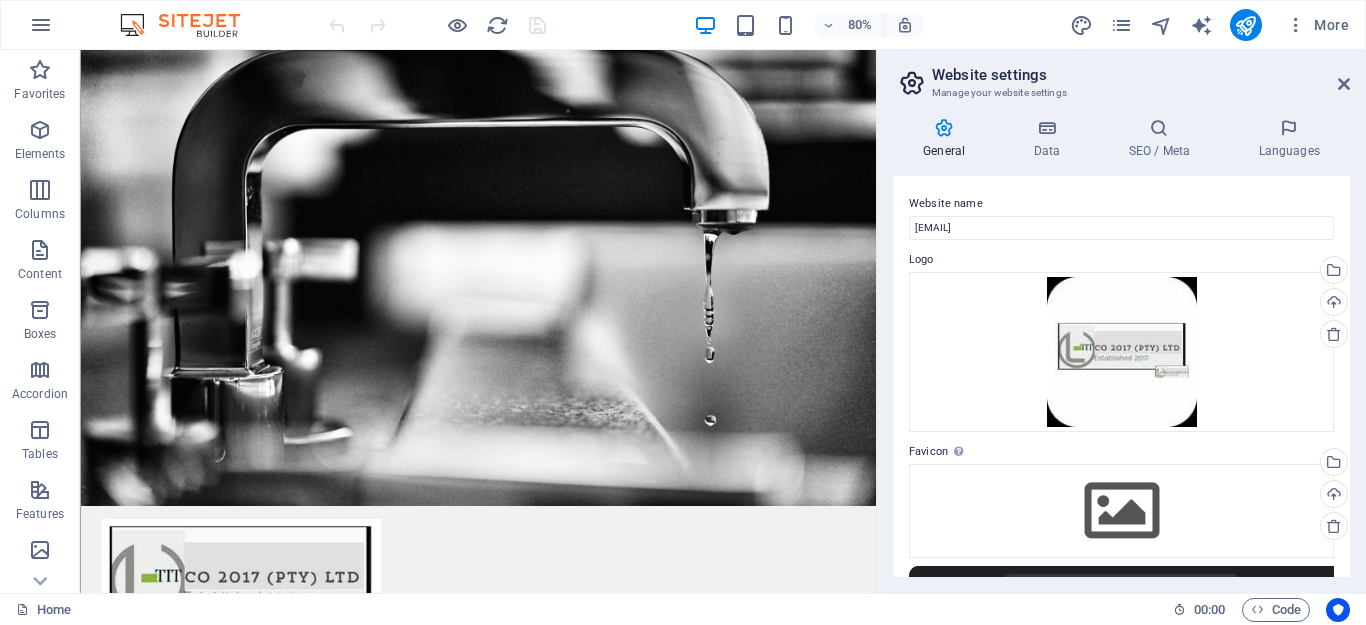 drag, startPoint x: 1345, startPoint y: 189, endPoint x: 1346, endPoint y: 204, distance: 15.033297 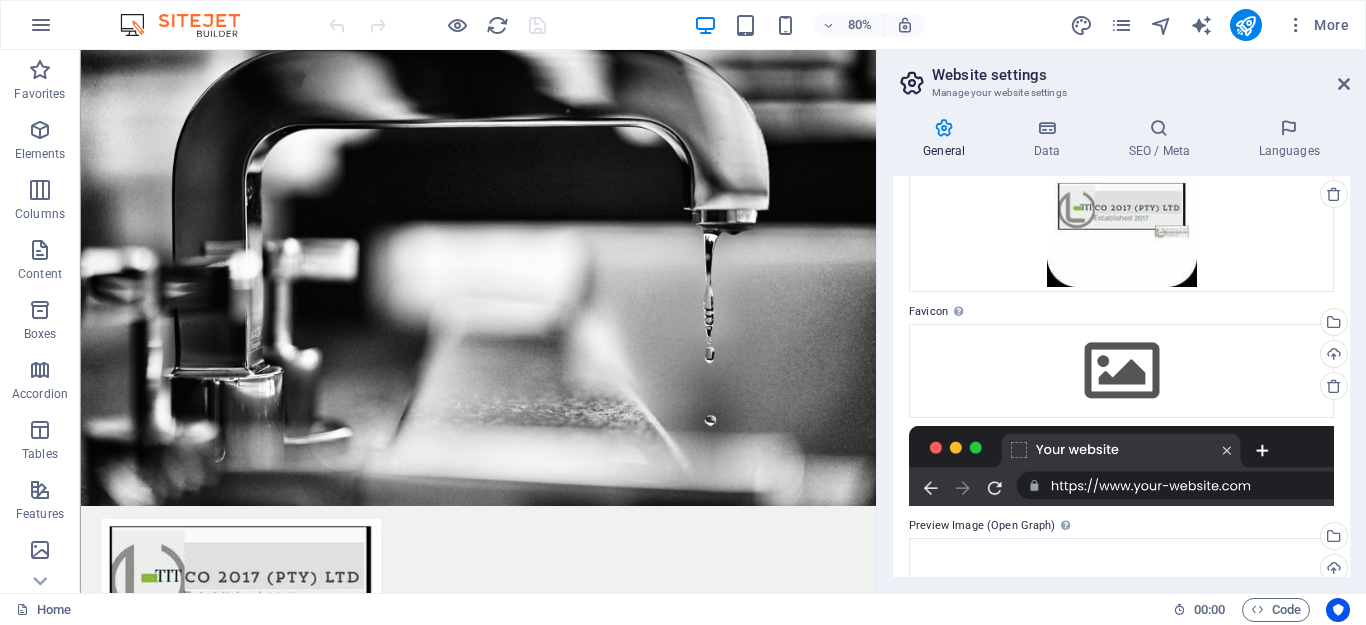 scroll, scrollTop: 138, scrollLeft: 0, axis: vertical 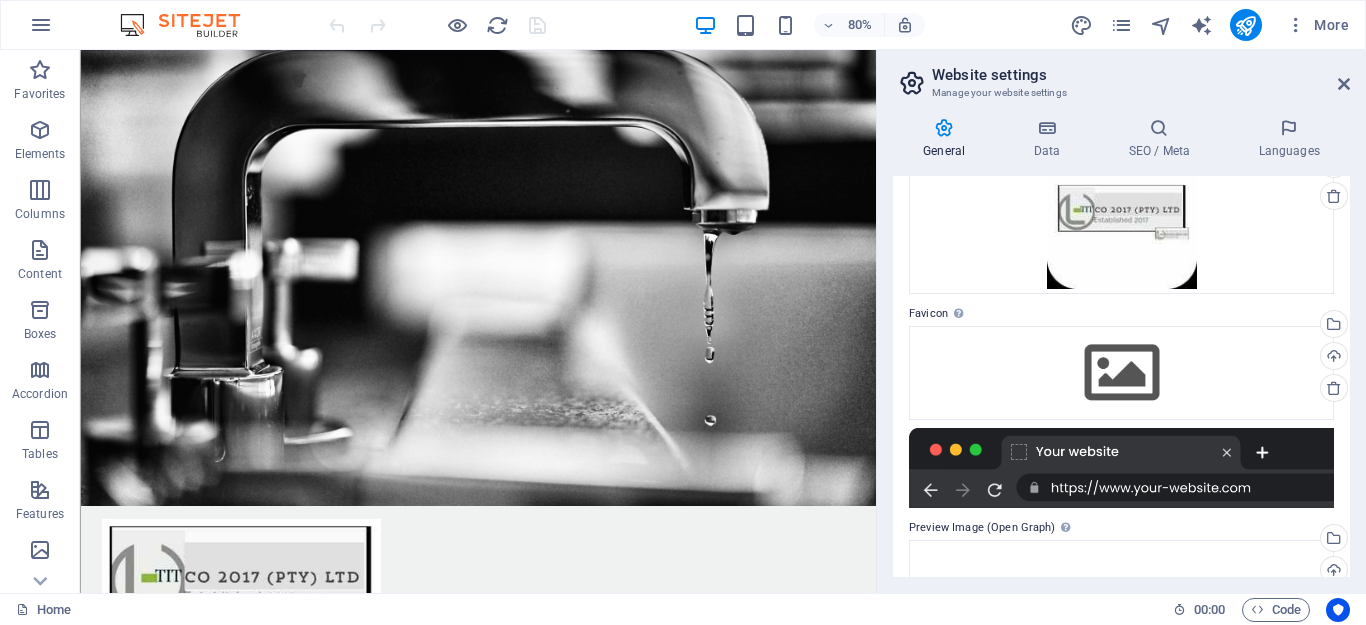 click at bounding box center (1121, 468) 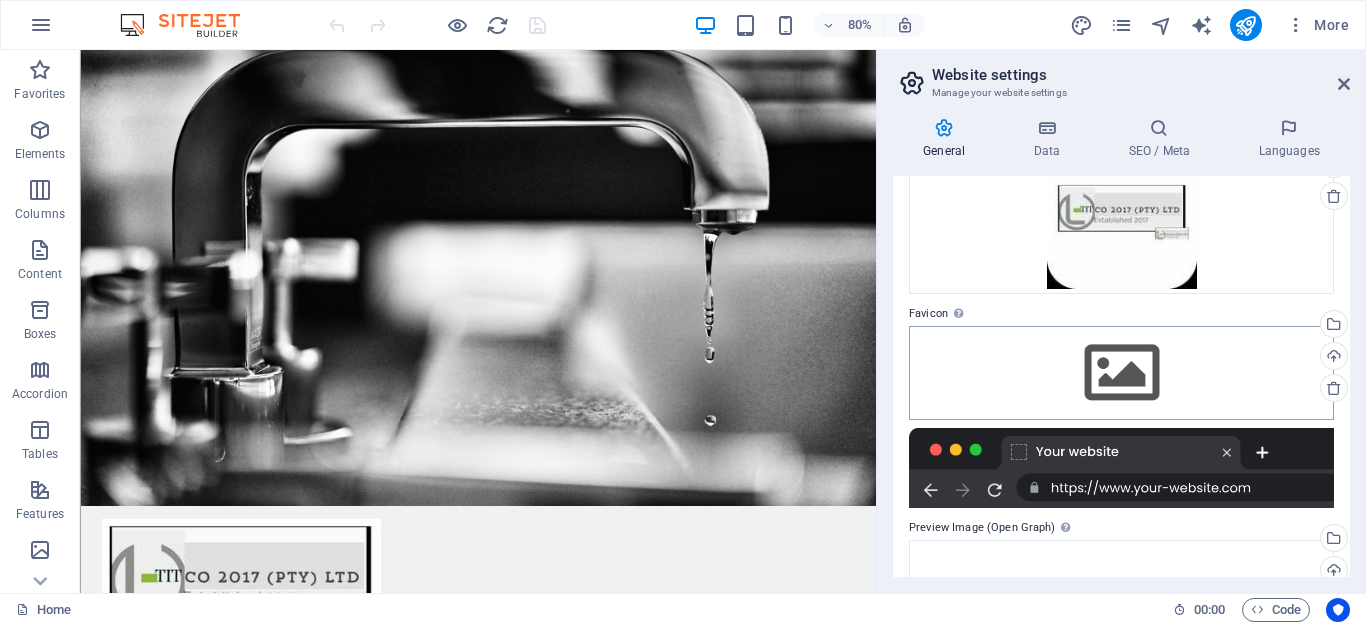 scroll, scrollTop: 0, scrollLeft: 0, axis: both 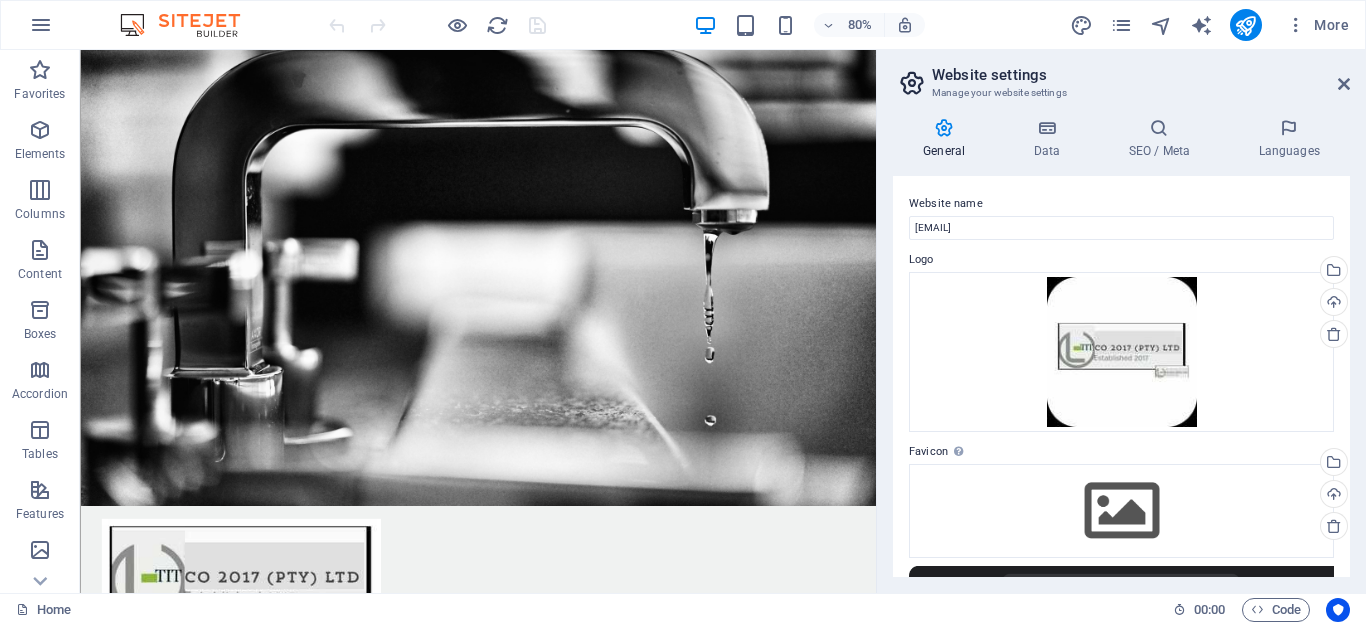 click on "Website name [EMAIL] Logo Drag files here, click to choose files or select files from Files or our free stock photos & videos Select files from the file manager, stock photos, or upload file(s) Upload Favicon Set the favicon of your website here. A favicon is a small icon shown in the browser tab next to your website title. It helps visitors identify your website. Drag files here, click to choose files or select files from Files or our free stock photos & videos Select files from the file manager, stock photos, or upload file(s) Upload Preview Image (Open Graph) This image will be shown when the website is shared on social networks Drag files here, click to choose files or select files from Files or our free stock photos & videos Select files from the file manager, stock photos, or upload file(s) Upload" at bounding box center [1121, 376] 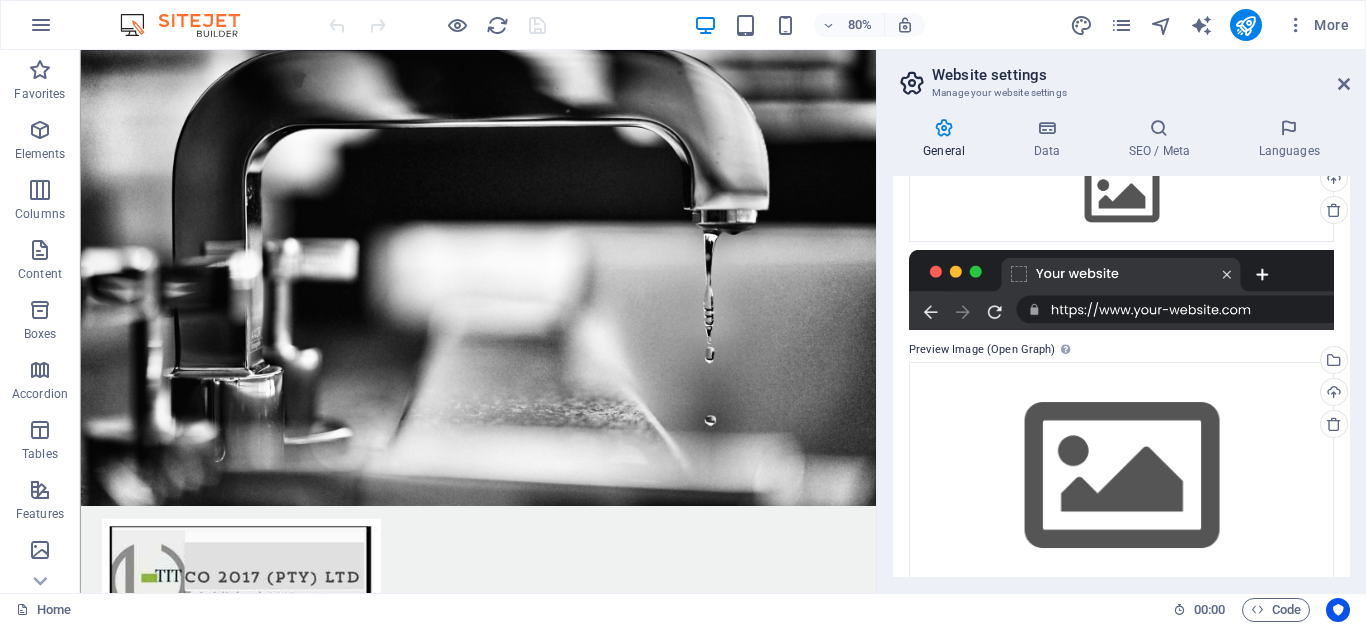 scroll, scrollTop: 346, scrollLeft: 0, axis: vertical 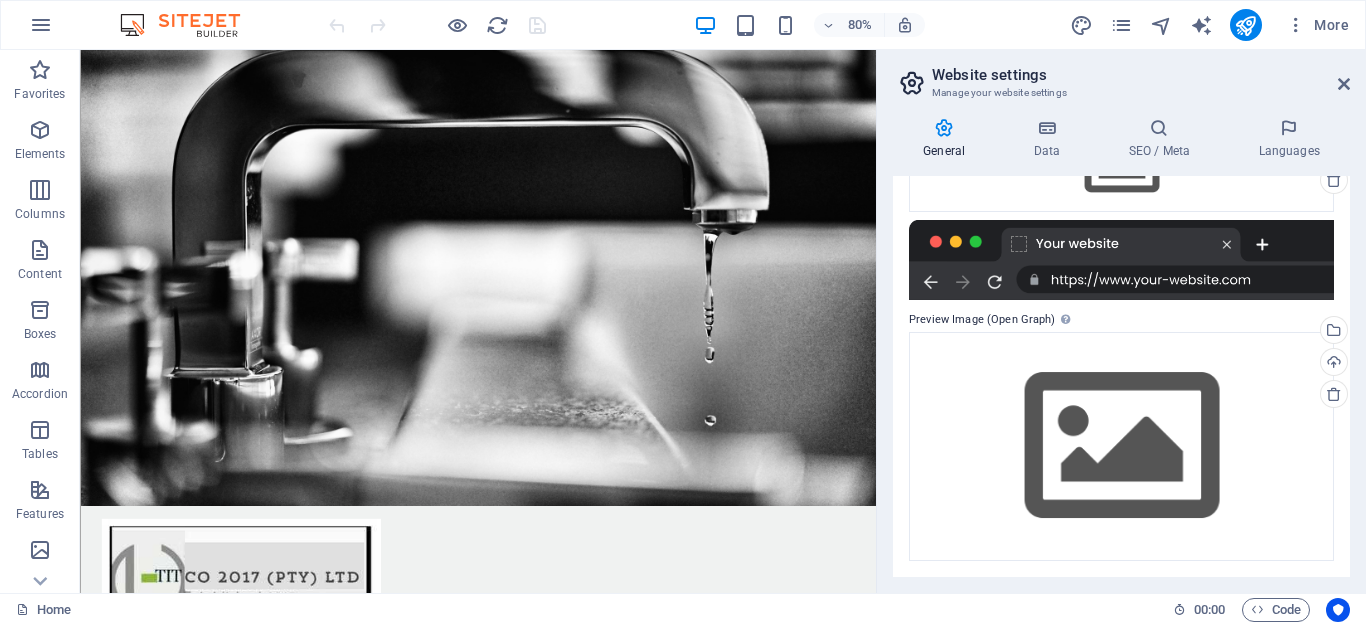 click at bounding box center (1121, 260) 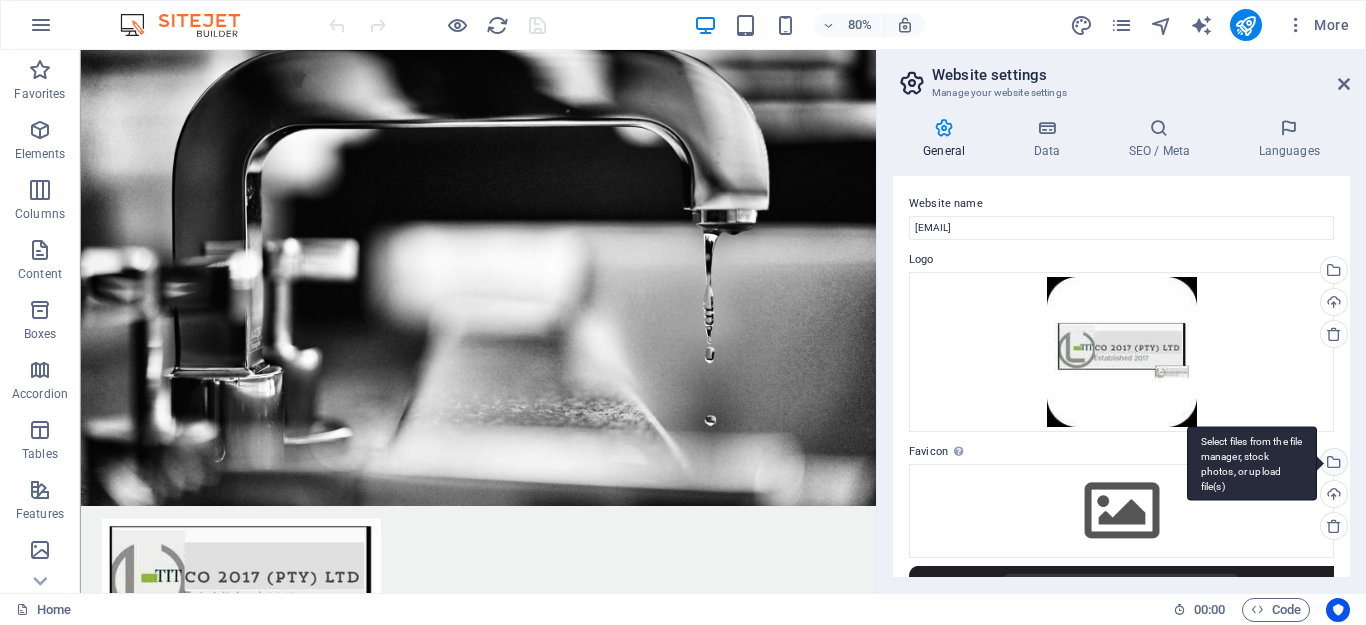 click on "Select files from the file manager, stock photos, or upload file(s)" at bounding box center [1332, 464] 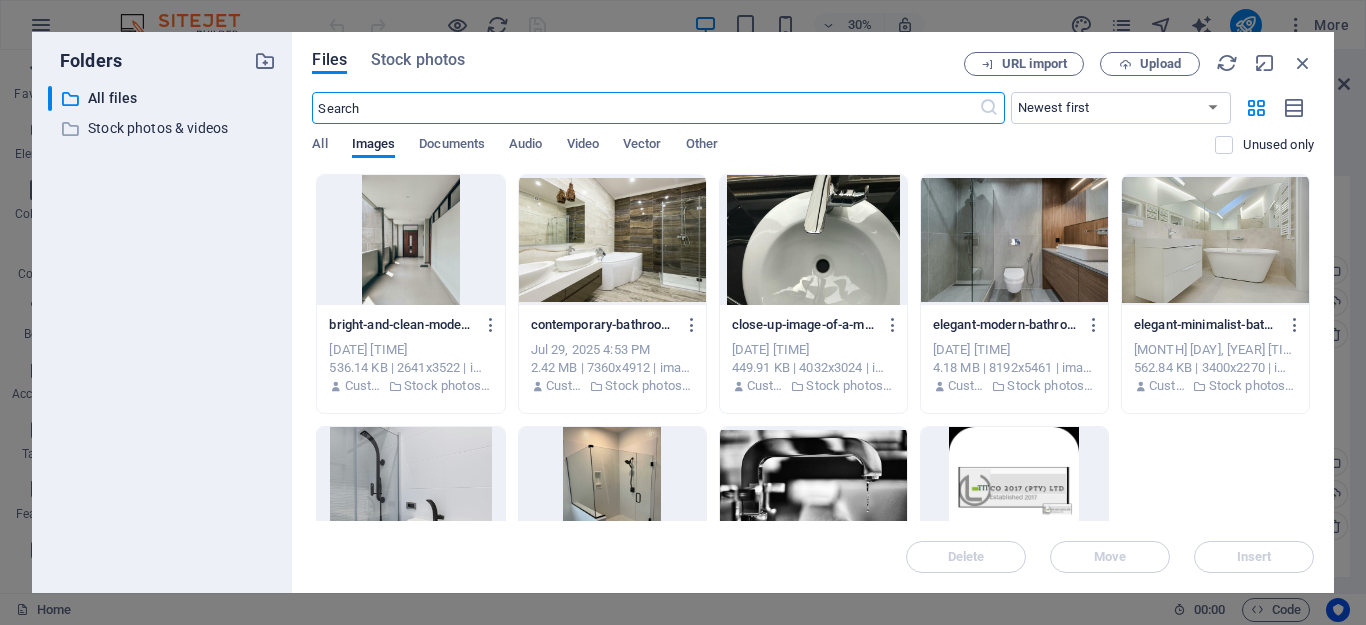 click at bounding box center (612, 240) 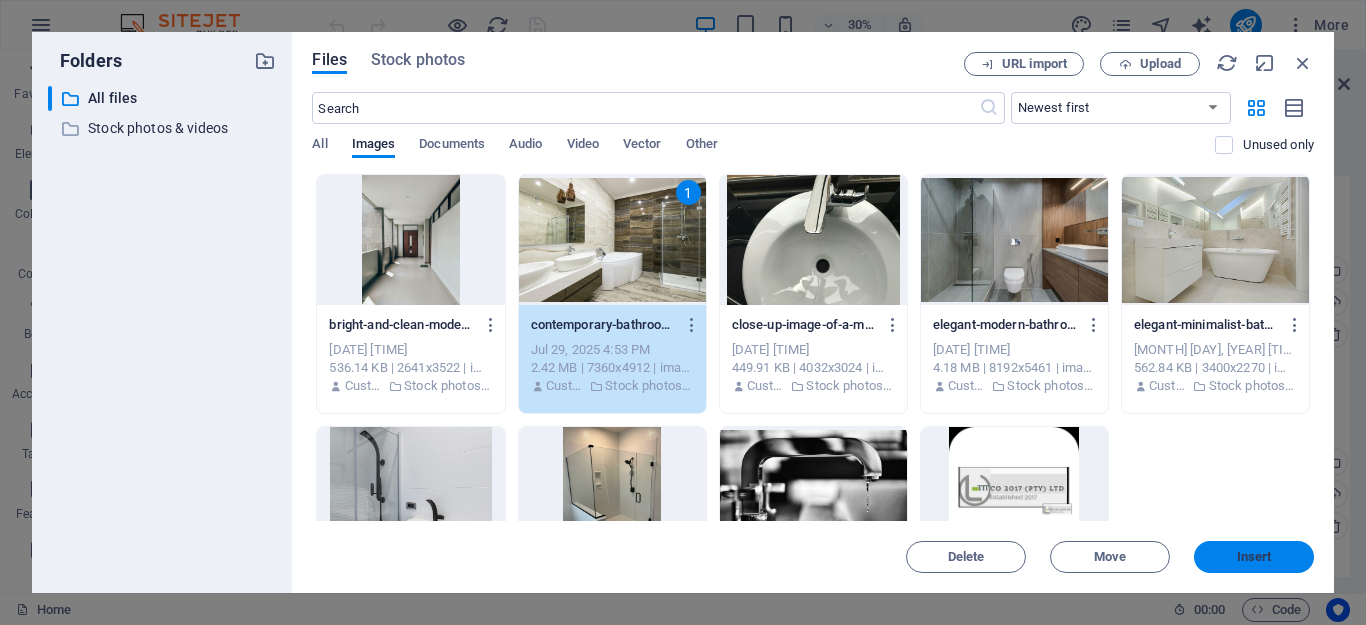 click on "Insert" at bounding box center (1254, 557) 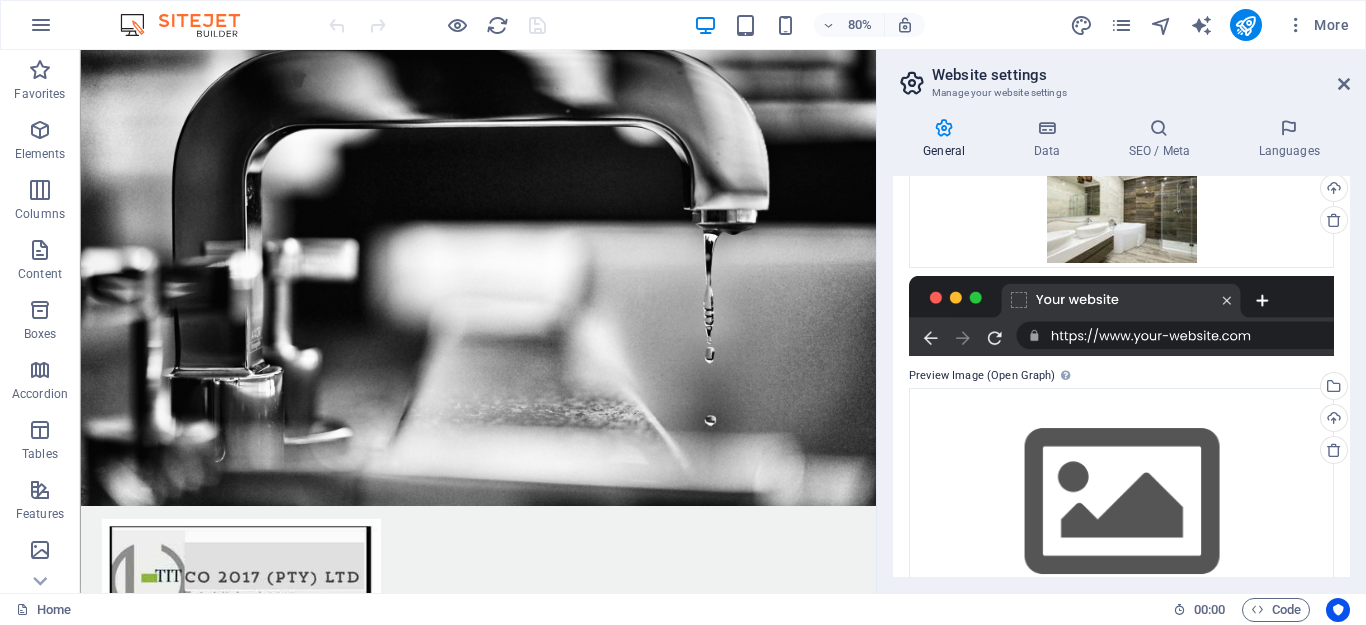 scroll, scrollTop: 362, scrollLeft: 0, axis: vertical 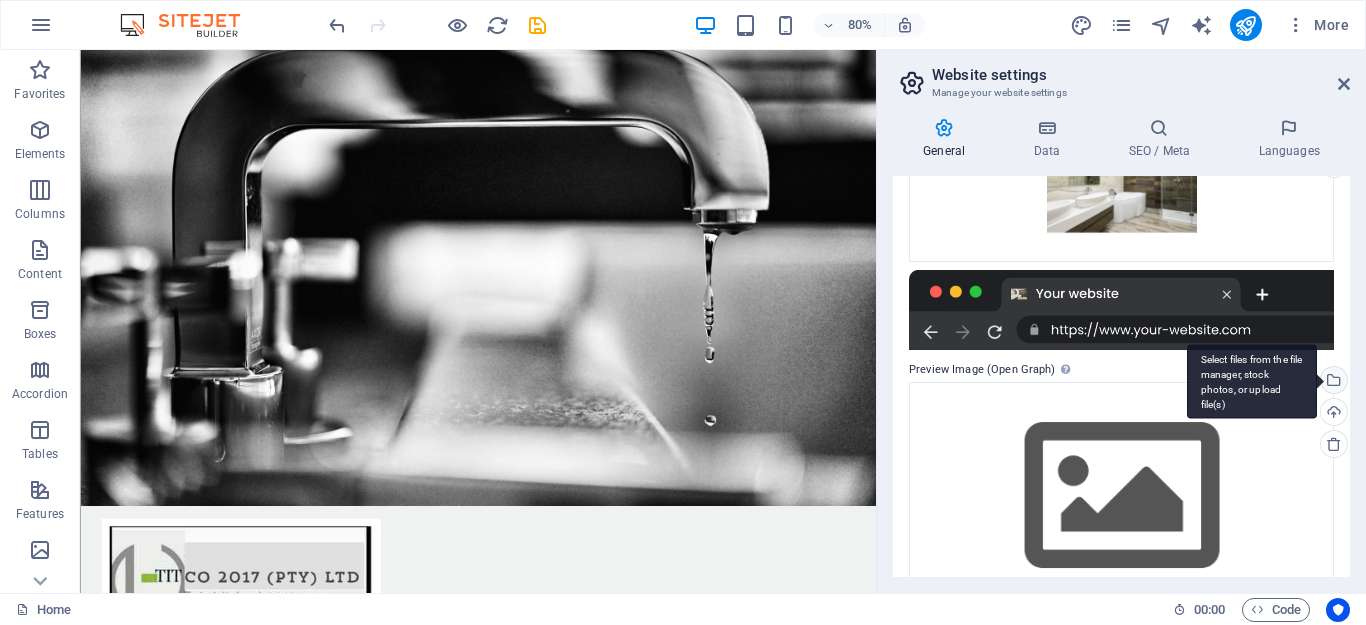 click on "Select files from the file manager, stock photos, or upload file(s)" at bounding box center (1332, 382) 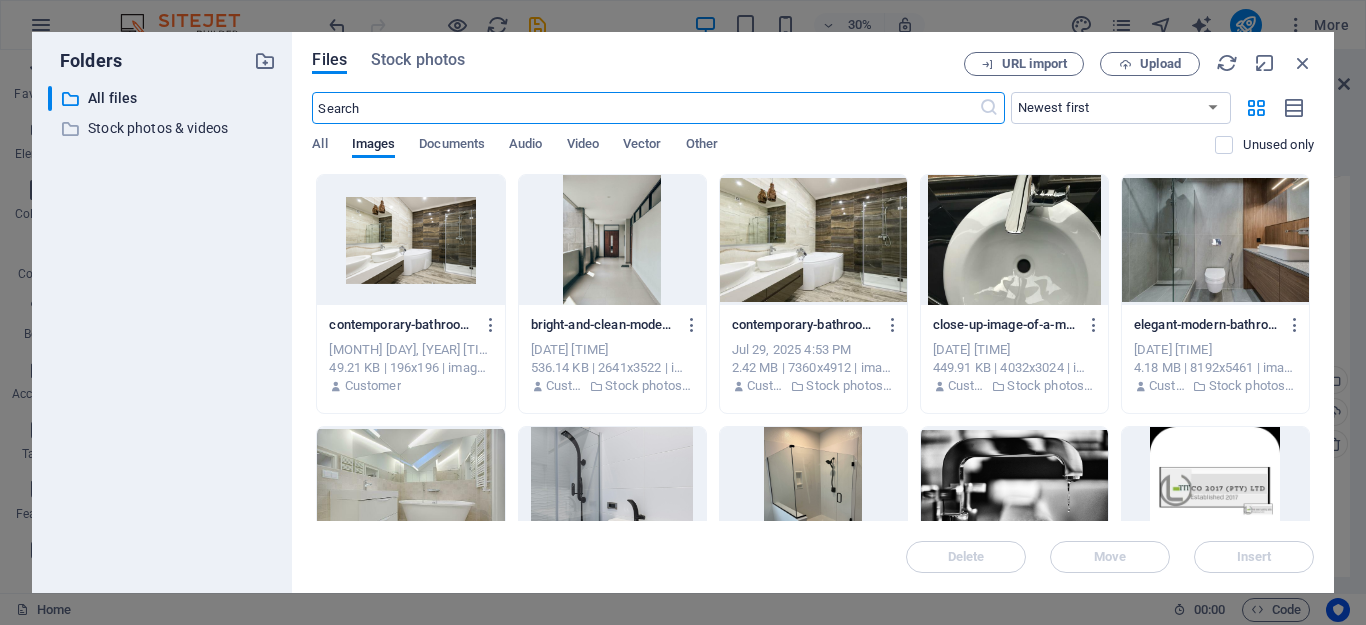 click at bounding box center (1014, 492) 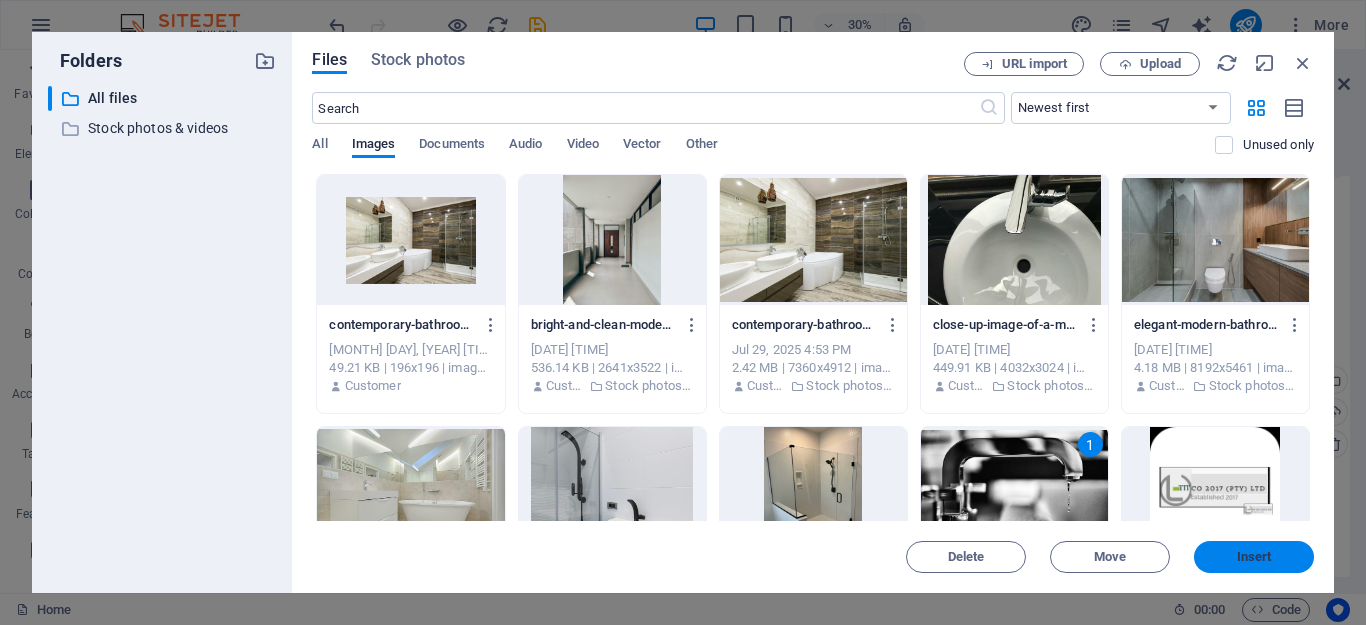 click on "Insert" at bounding box center (1254, 557) 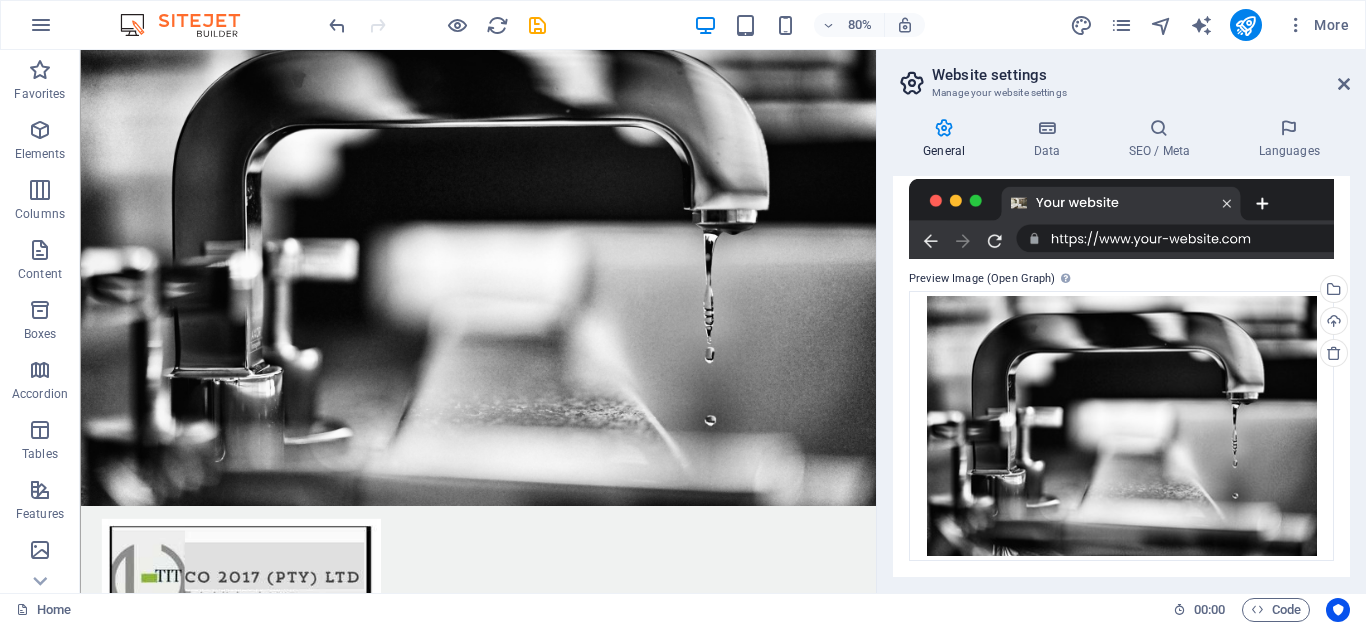 scroll, scrollTop: 387, scrollLeft: 0, axis: vertical 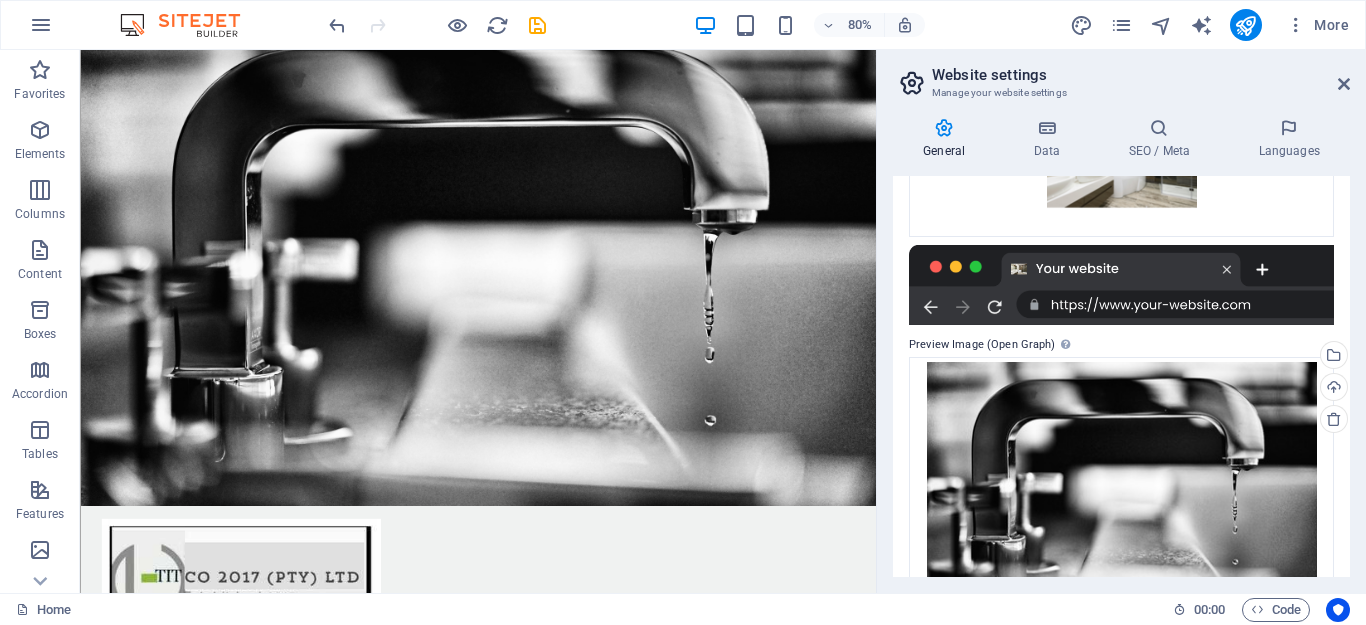 click at bounding box center [1121, 285] 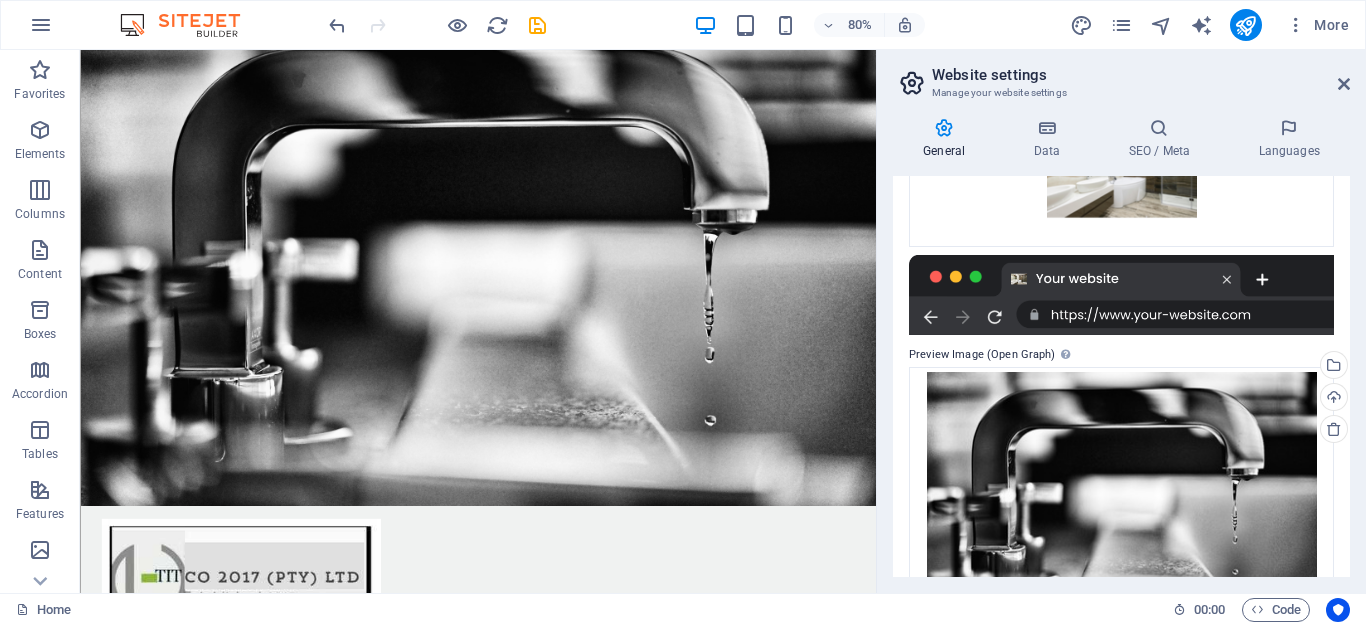 scroll, scrollTop: 453, scrollLeft: 0, axis: vertical 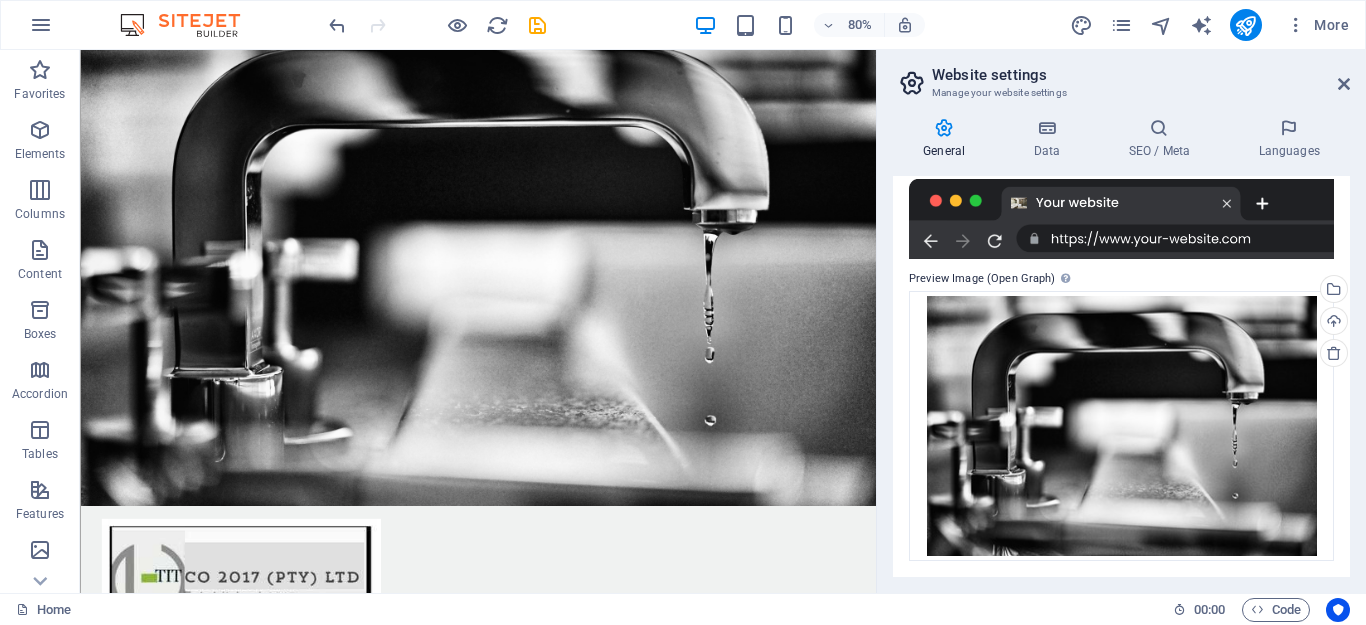 click at bounding box center [1121, 219] 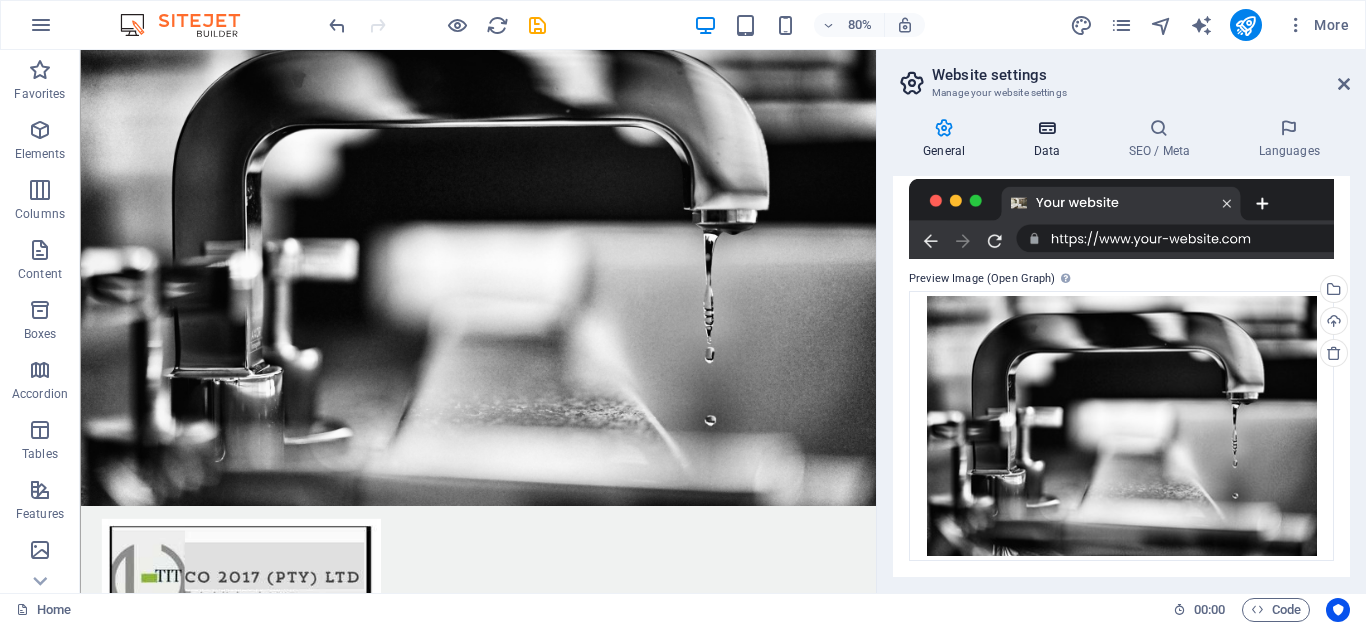click on "Data" at bounding box center (1050, 139) 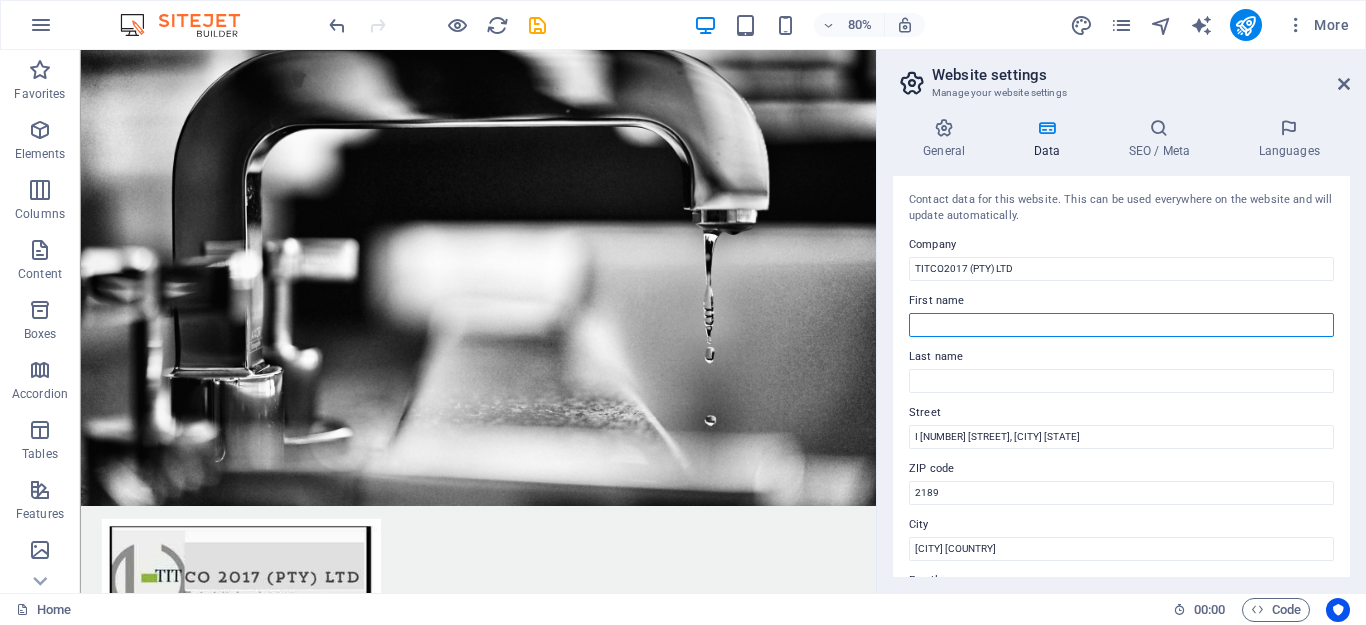 click on "First name" at bounding box center (1121, 325) 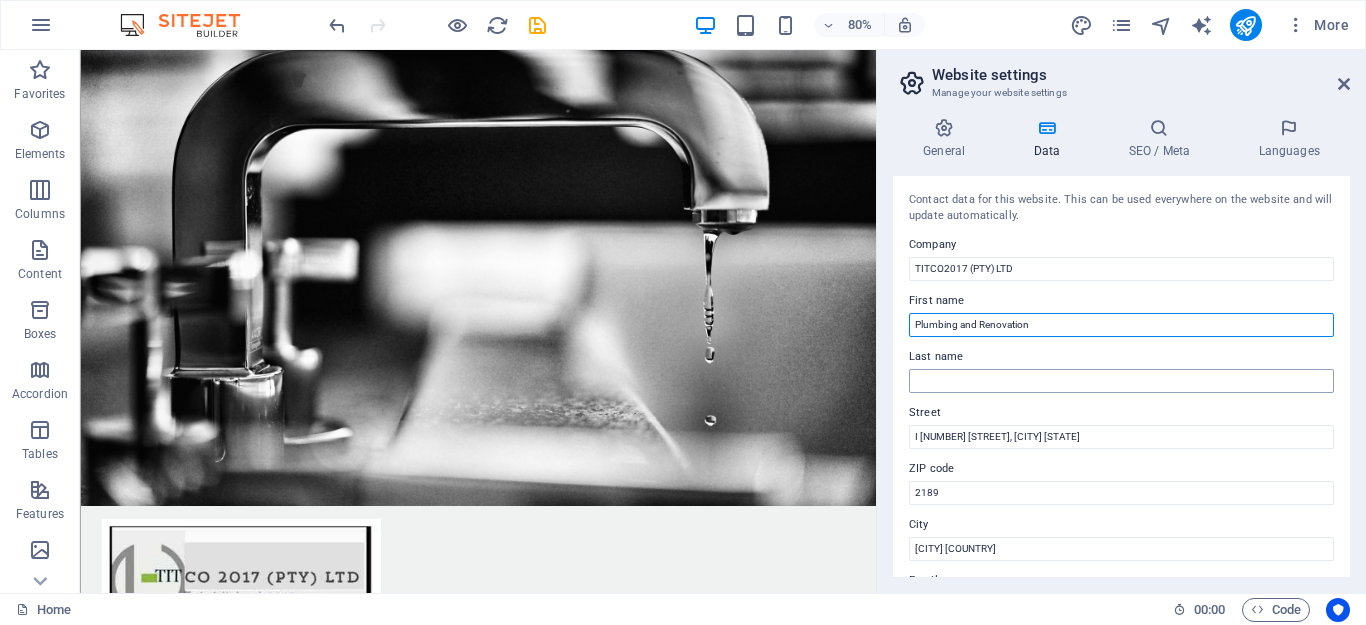type on "Plumbing and Renovation" 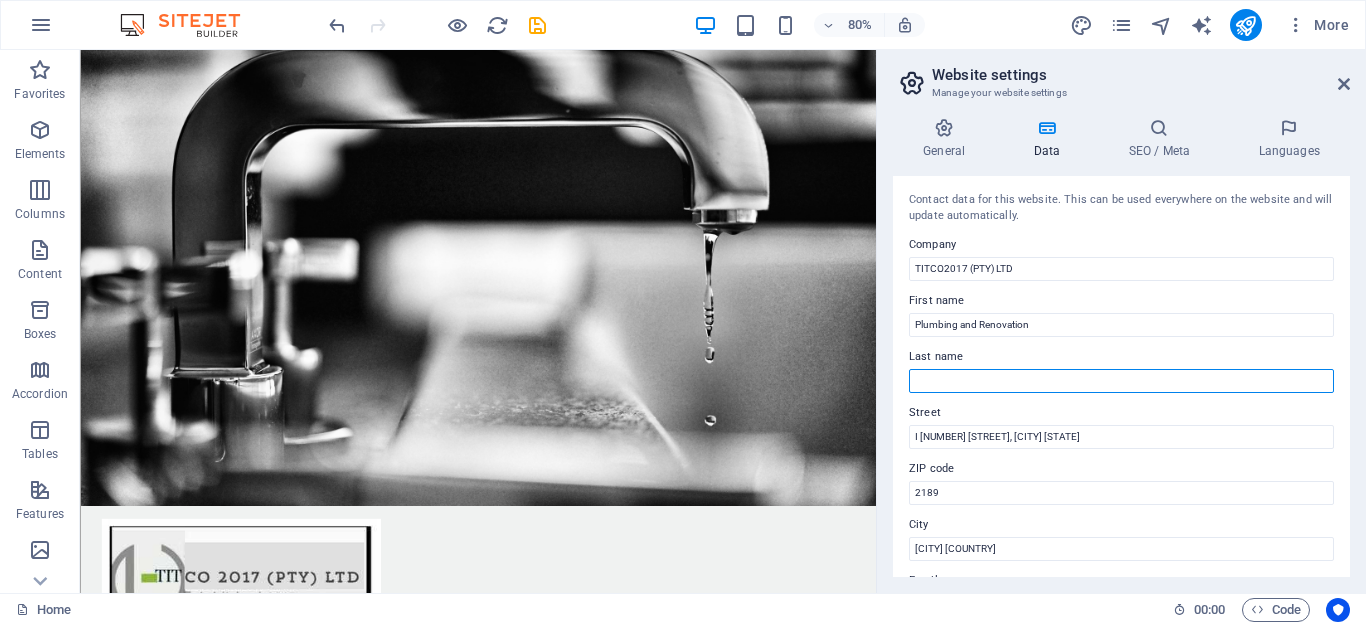click on "Last name" at bounding box center (1121, 381) 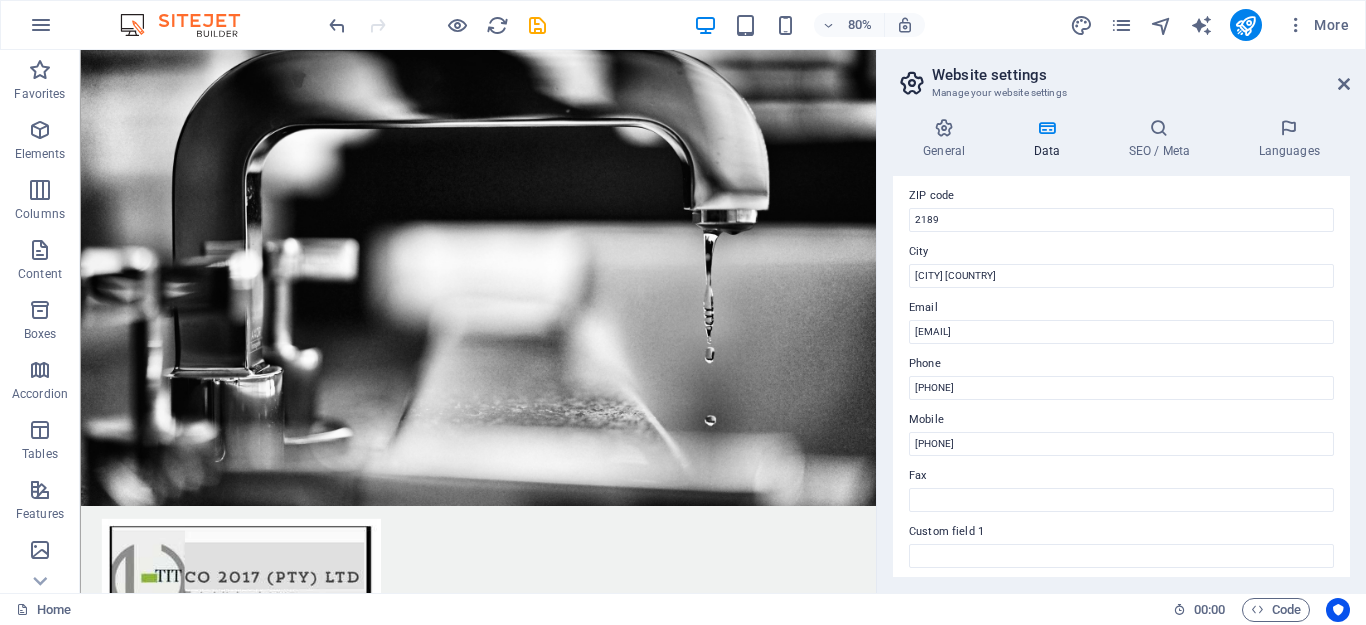 scroll, scrollTop: 263, scrollLeft: 0, axis: vertical 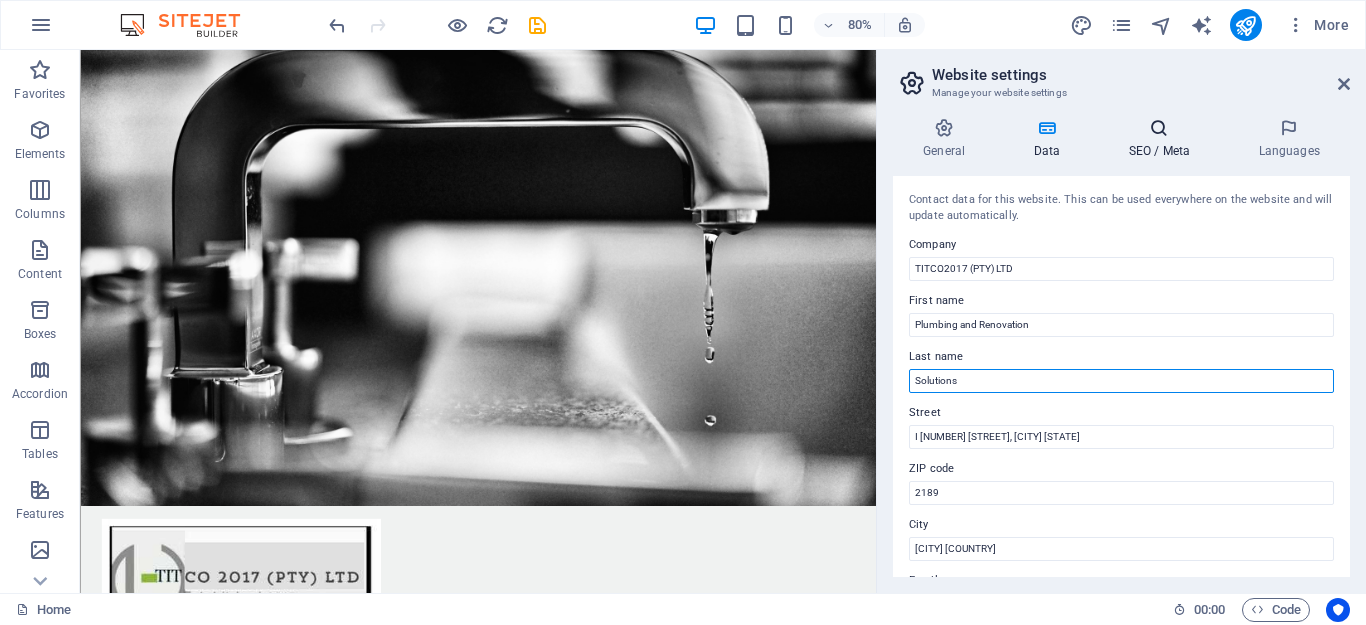 type on "Solutions" 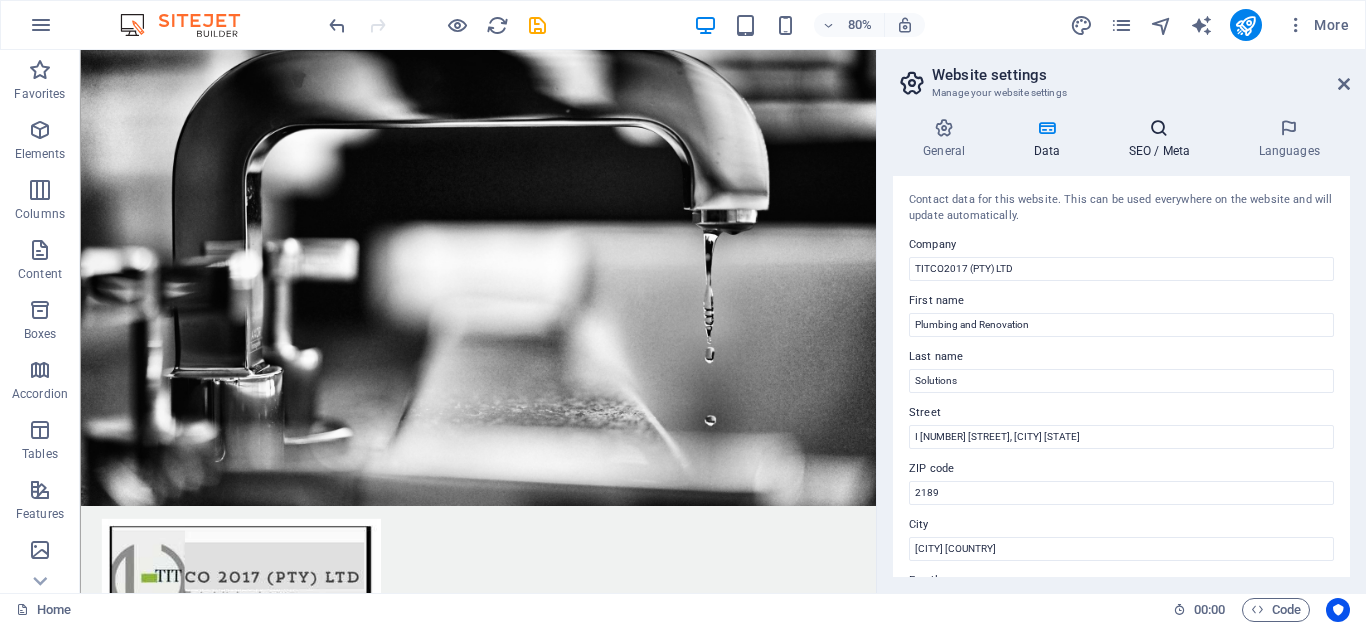 click on "SEO / Meta" at bounding box center (1163, 139) 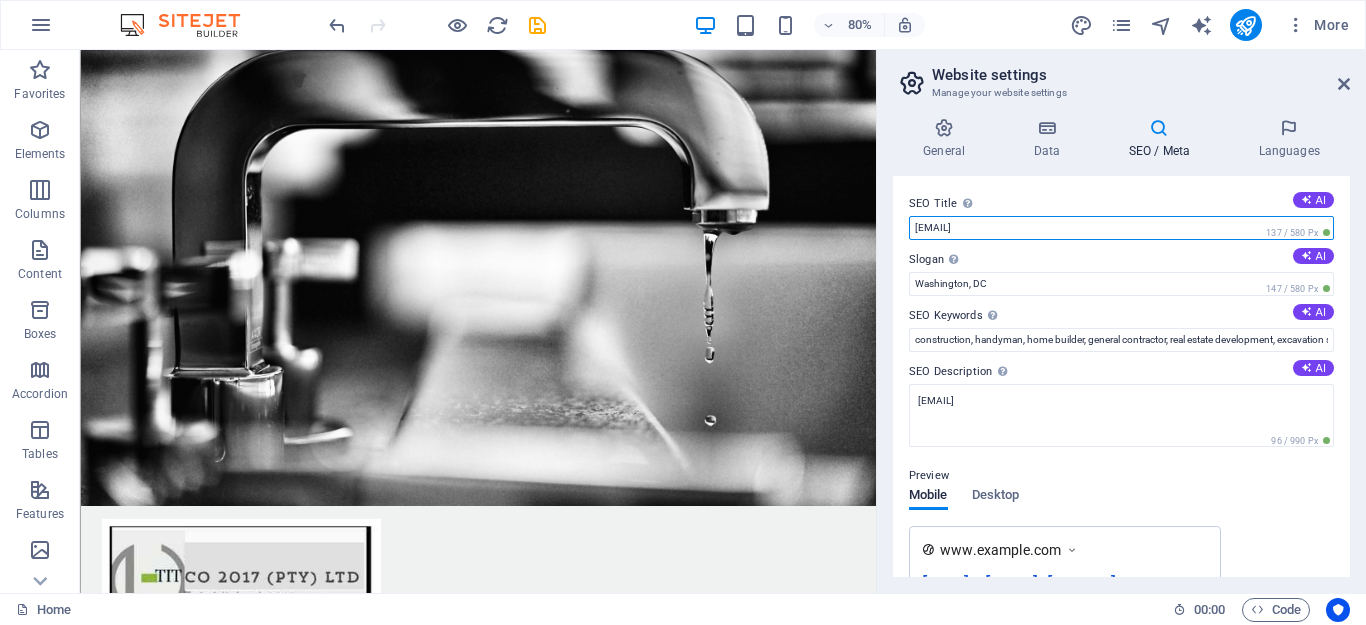 click on "[EMAIL]" at bounding box center (1121, 228) 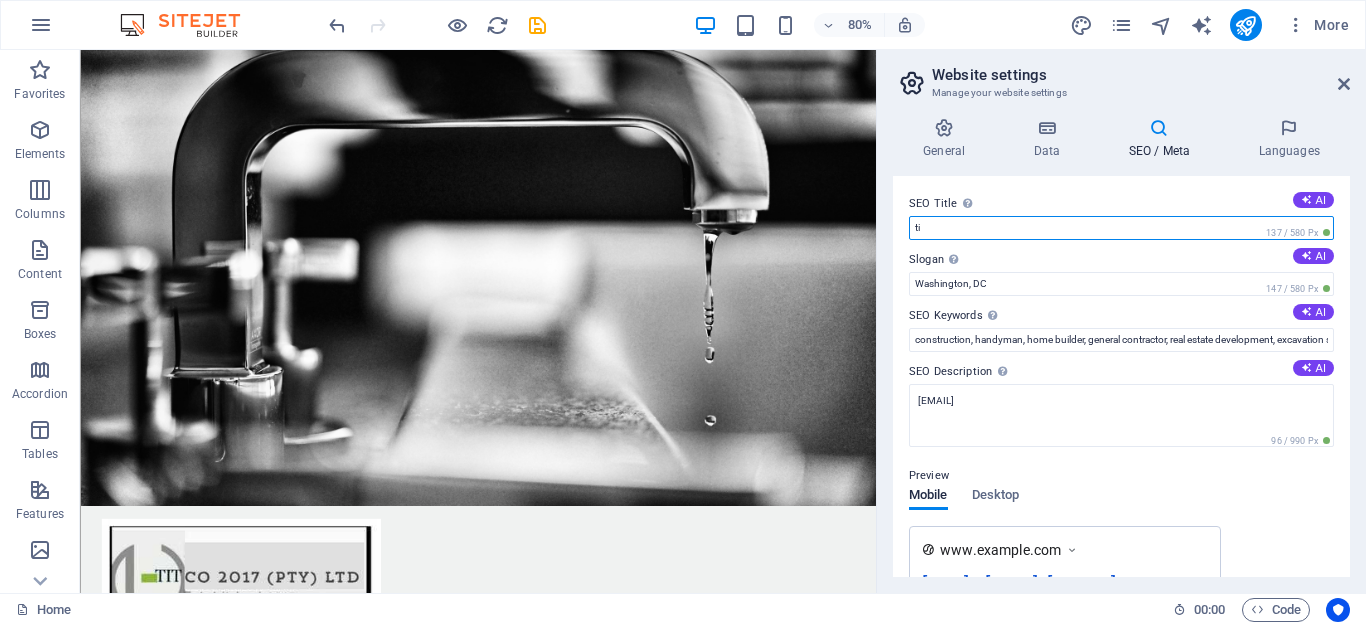type on "t" 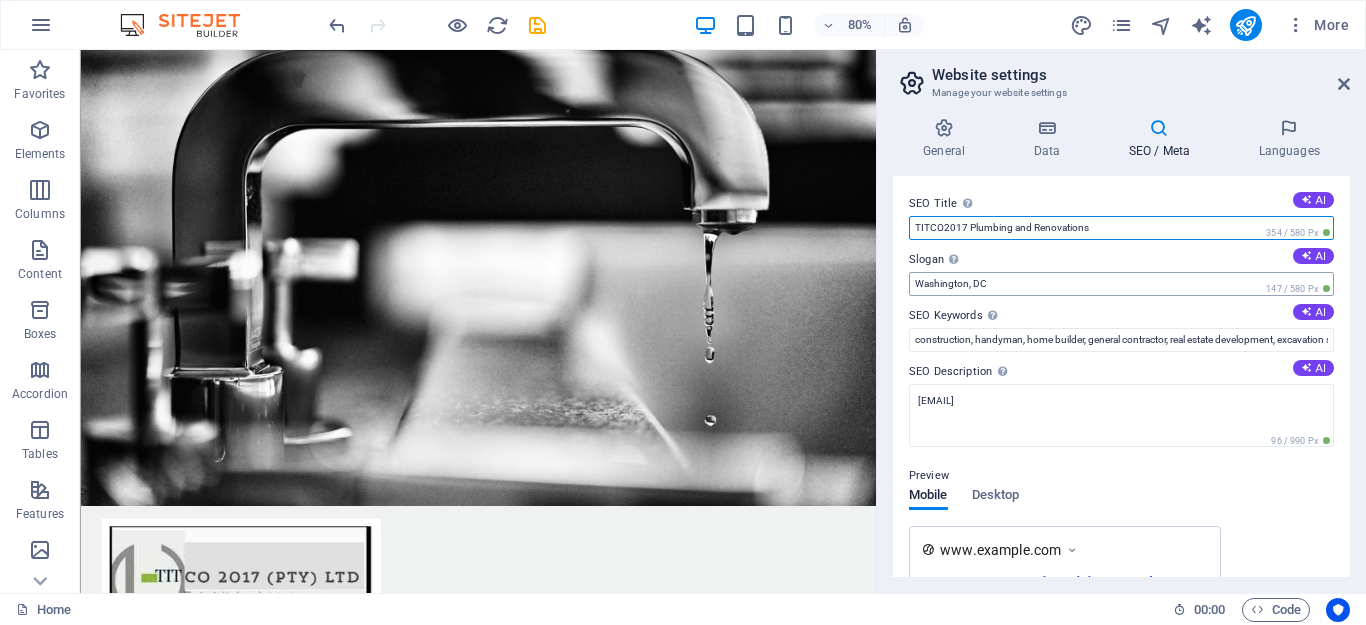 type on "TITCO2017 Plumbing and Renovations" 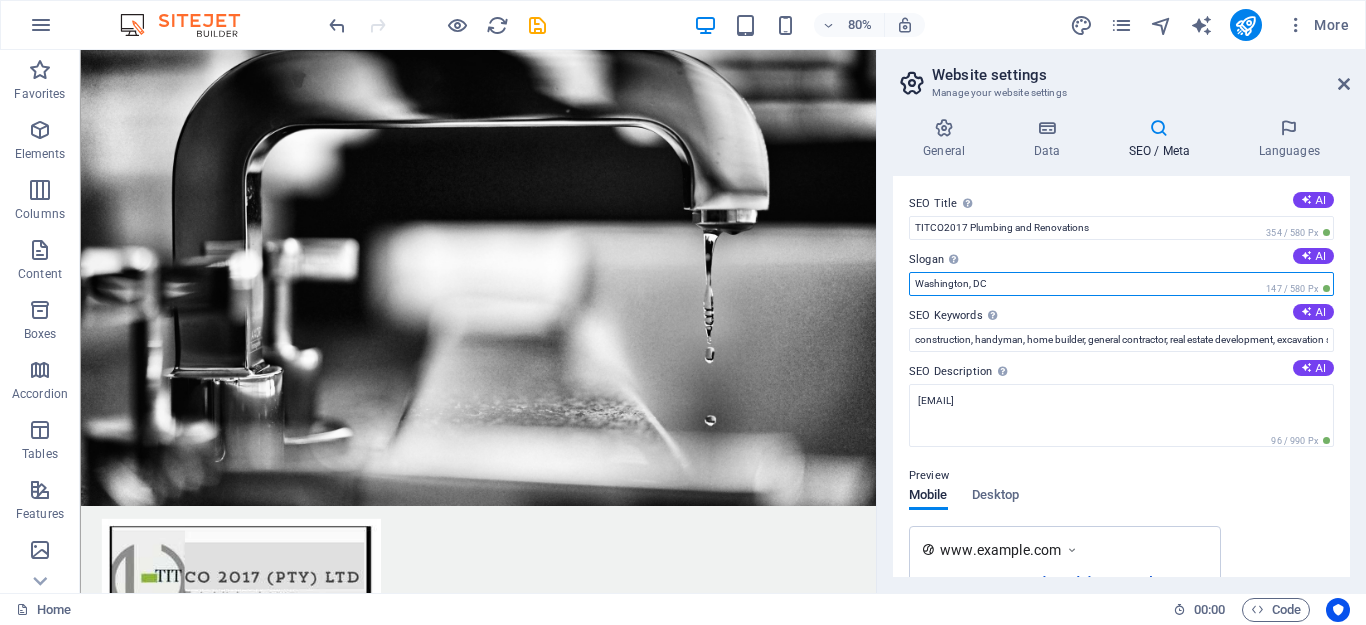 click on "Washington, DC" at bounding box center (1121, 284) 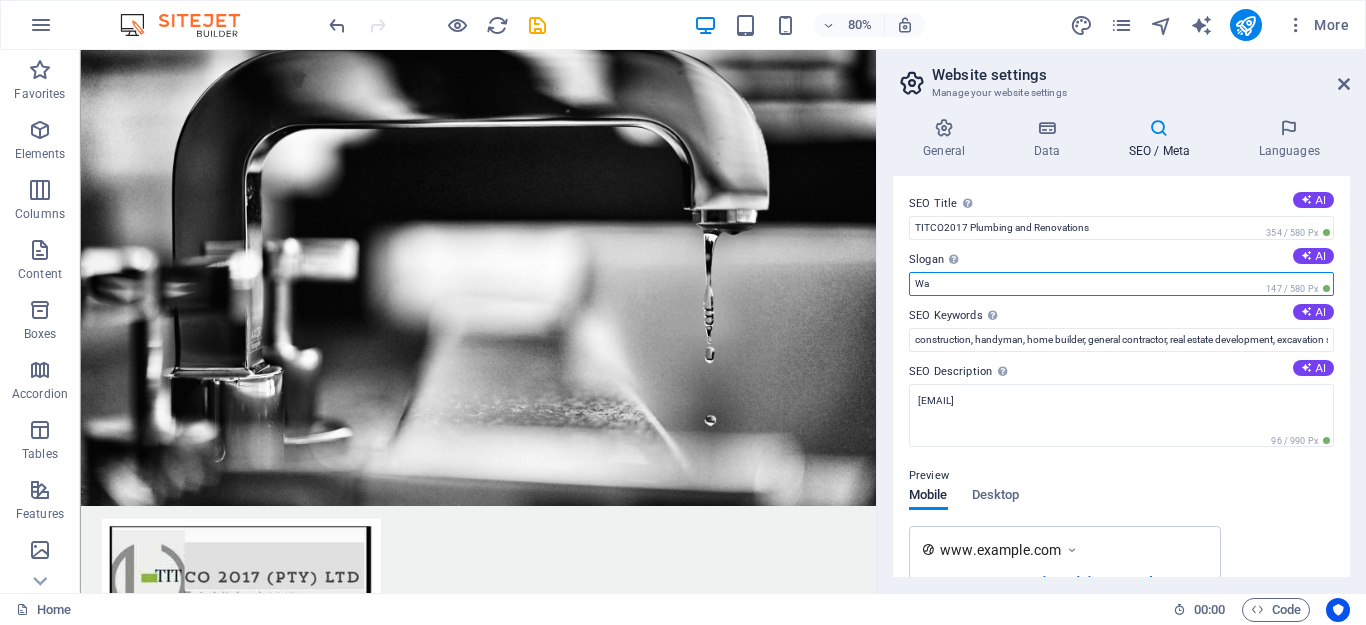 type on "W" 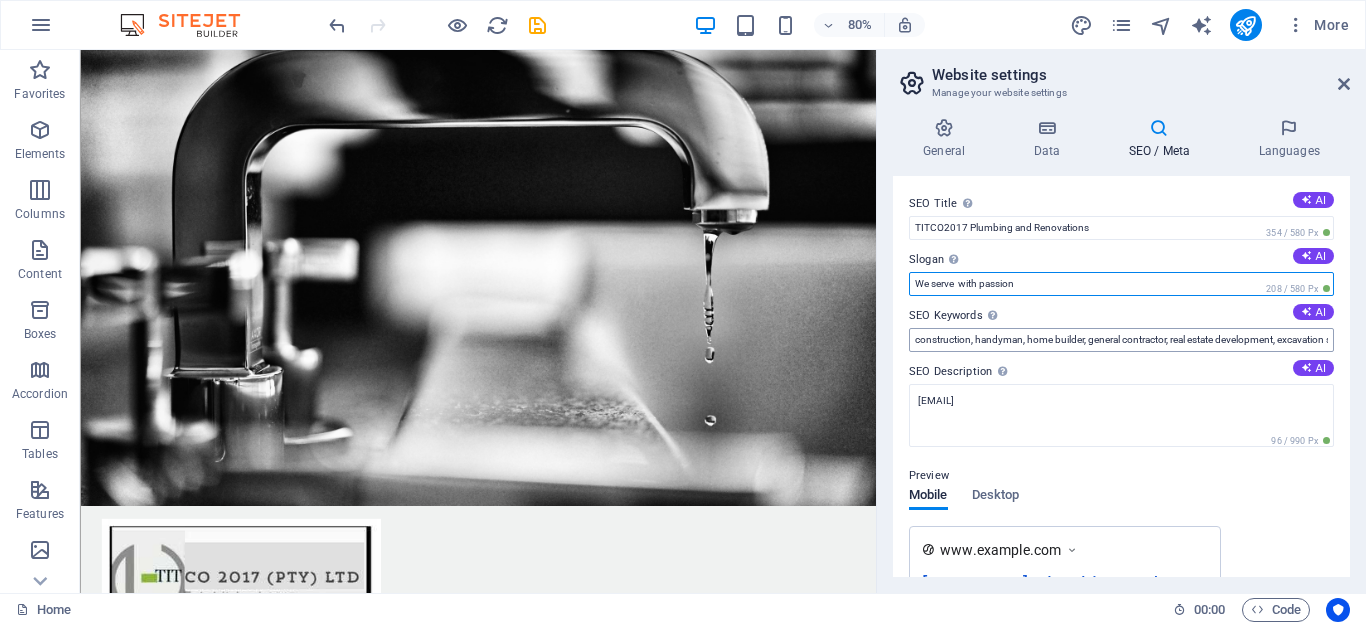 type on "We serve  with passion" 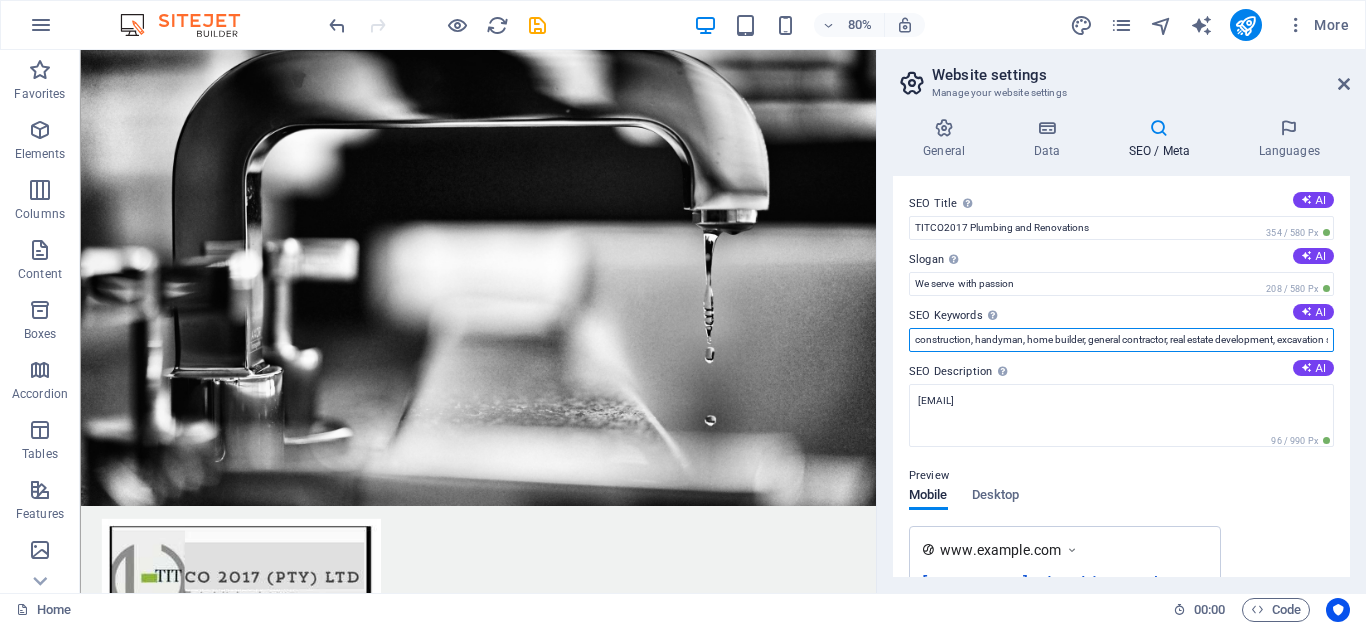 click on "construction, handyman, home builder, general contractor, real estate development, excavation services, contracting, [URL], [CITY], [STATE]" at bounding box center [1121, 340] 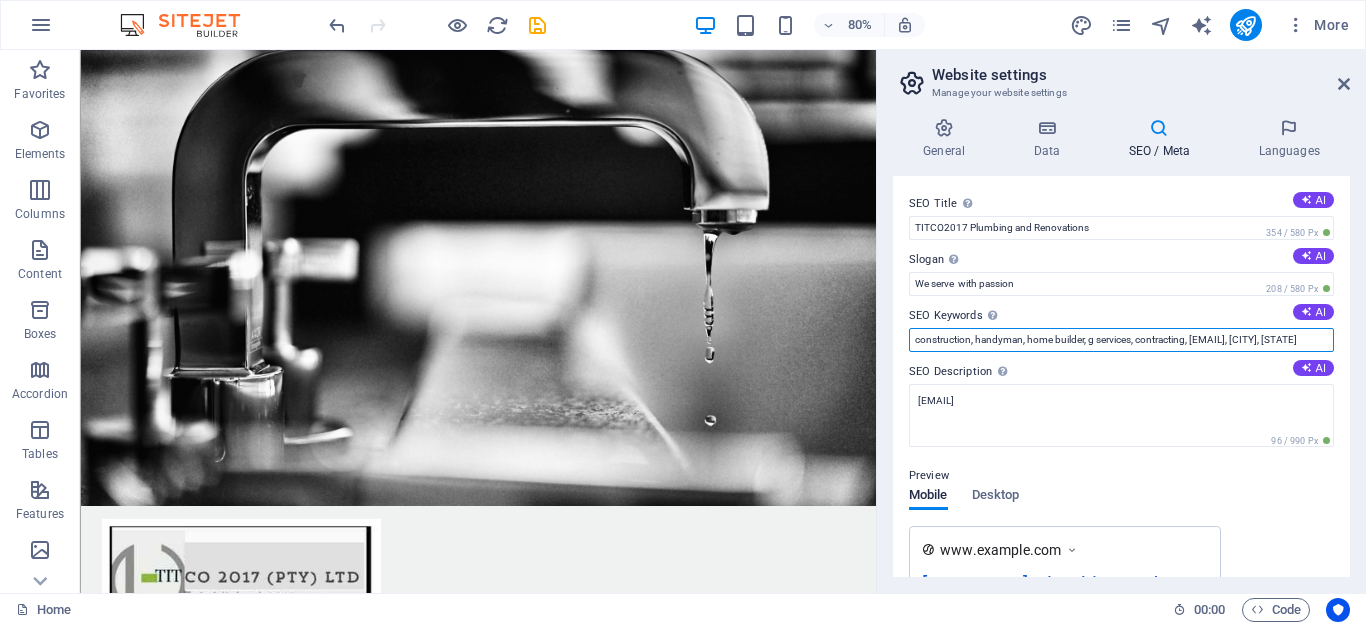click on "construction, handyman, home builder, g services, contracting, [EMAIL], [CITY], [STATE]" at bounding box center [1121, 340] 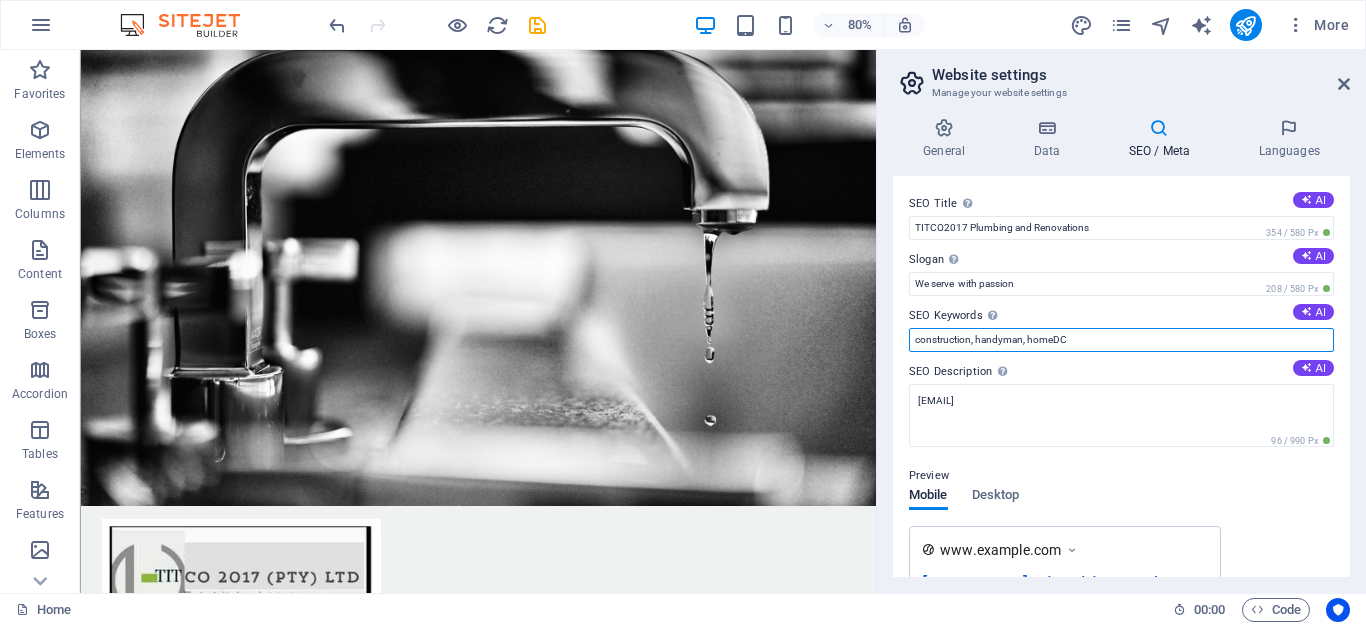 click on "construction, handyman, homeDC" at bounding box center (1121, 340) 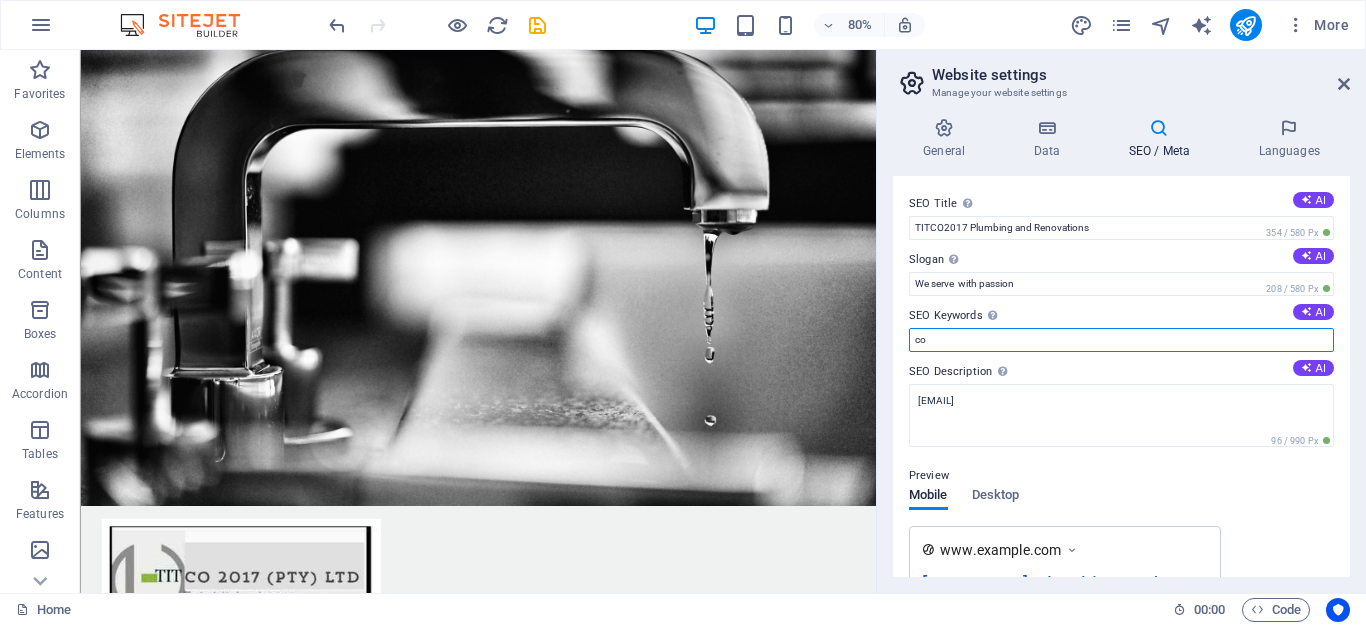 type on "c" 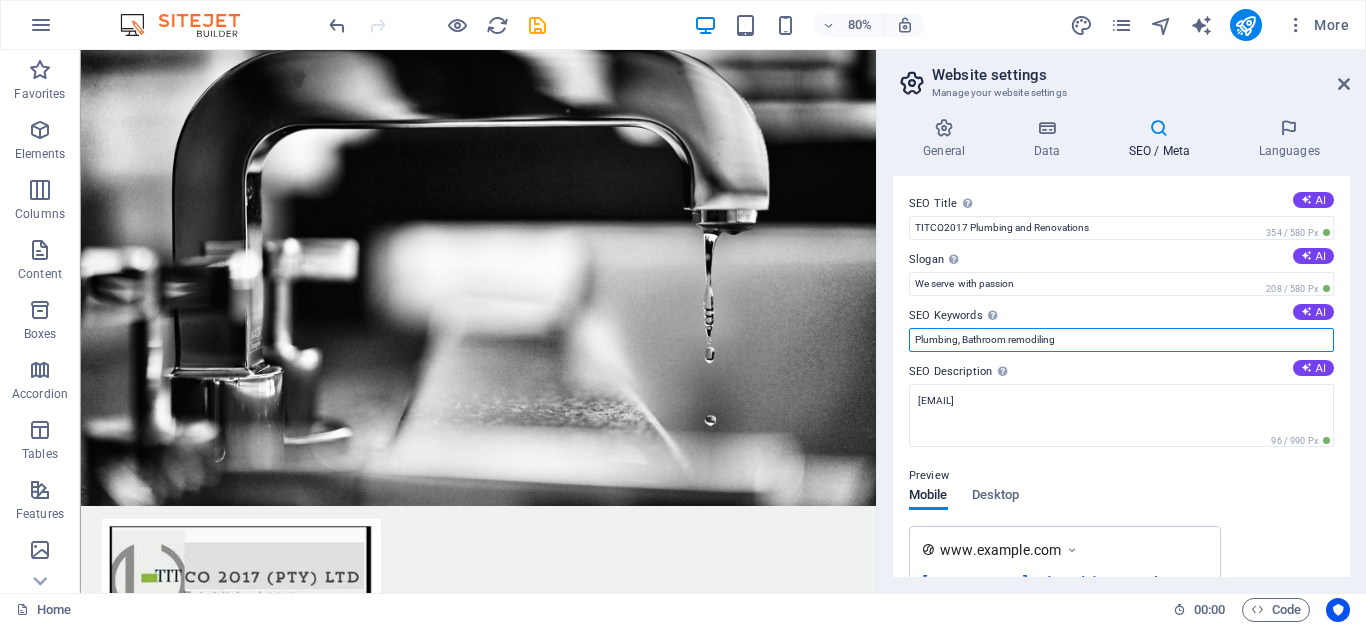 click on "Plumbing, Bathroom remodiling" at bounding box center (1121, 340) 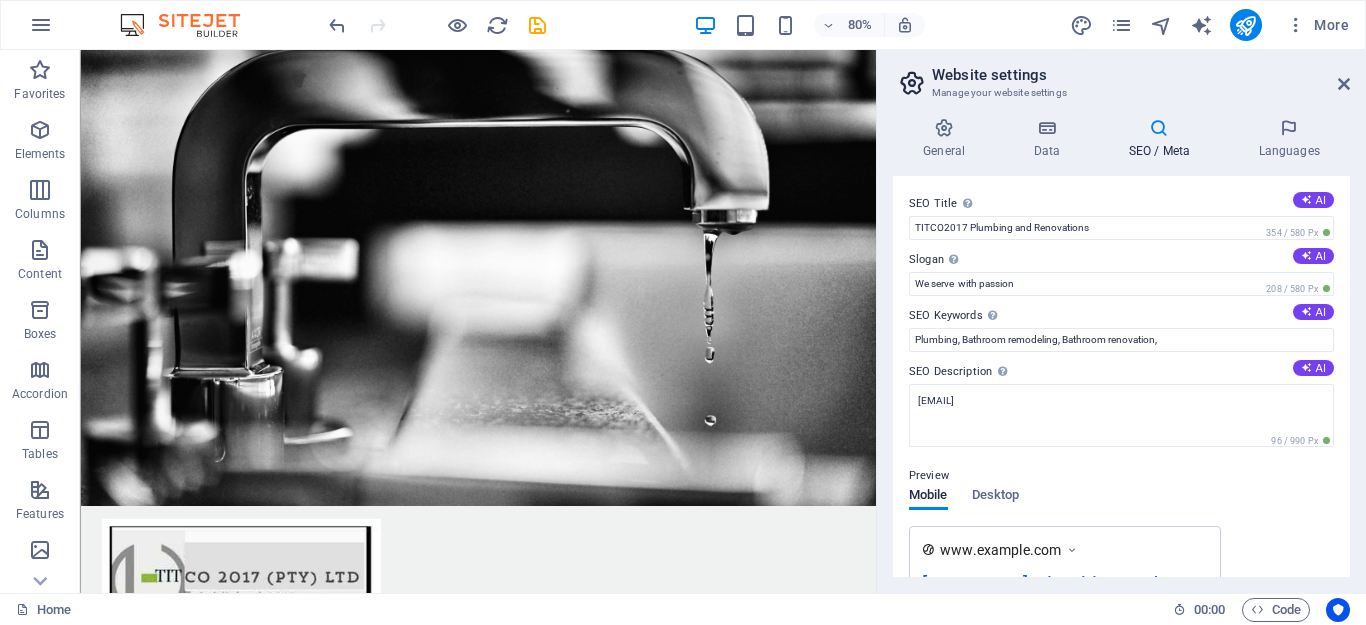 click on "SEO Title The title of your website - make it something that stands out in search engine results. AI [COMPANY] Plumbing and Renovations 354 / 580 Px Slogan The slogan of your website. AI We serve Gauteng with passion 208 / 580 Px SEO Keywords Comma-separated list of keywords representing your website. AI Plumbing, Bathroom remodeling, Bathroom renovation, SEO Description Describe the contents of your website - this is crucial for search engines and SEO! AI [URL] 96 / 990 Px Preview Mobile Desktop www.example.com [COMPANY] Plumbing and Renovations - We serve Gauteng with passion [URL] Settings Noindex Instruct search engines to exclude this website from search results. Responsive Determine whether the website should be responsive based on screen resolution. Meta tags Enter HTML code here that will be placed inside the tags of your website. Please note that your website may not function if you include code with errors. Google Analytics ID Google Maps API key" at bounding box center [1121, 376] 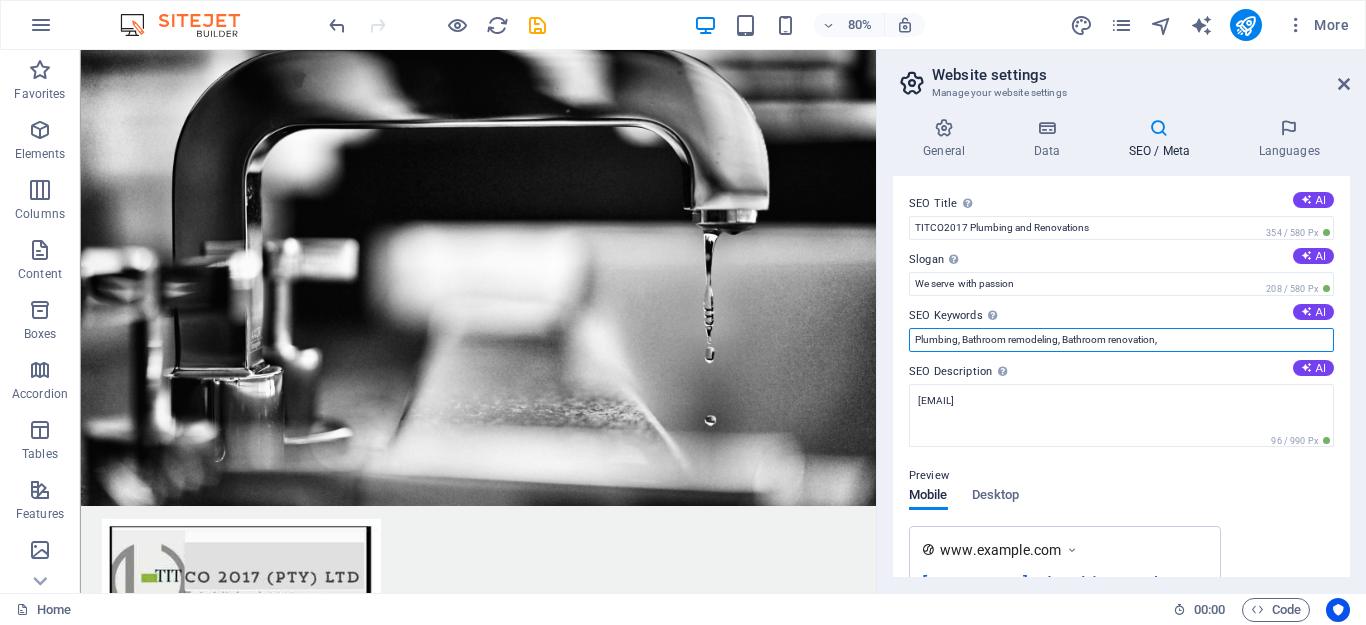click on "Plumbing, Bathroom remodeling, Bathroom renovation," at bounding box center [1121, 340] 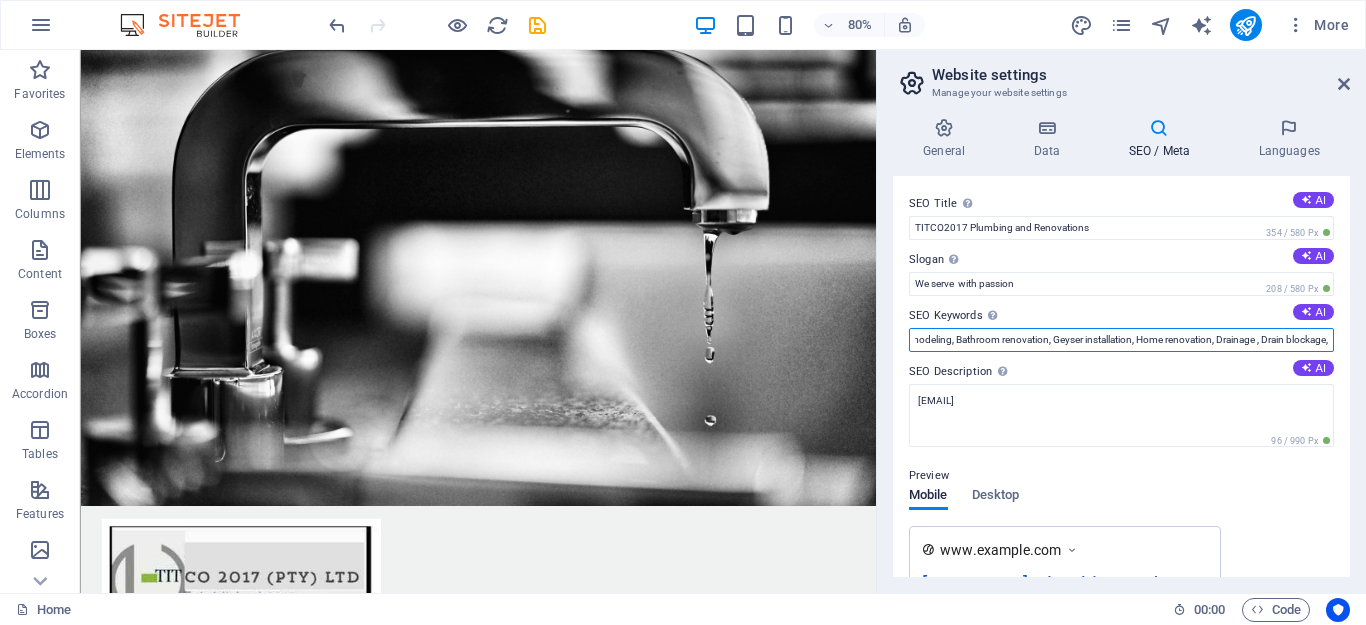 scroll, scrollTop: 0, scrollLeft: 110, axis: horizontal 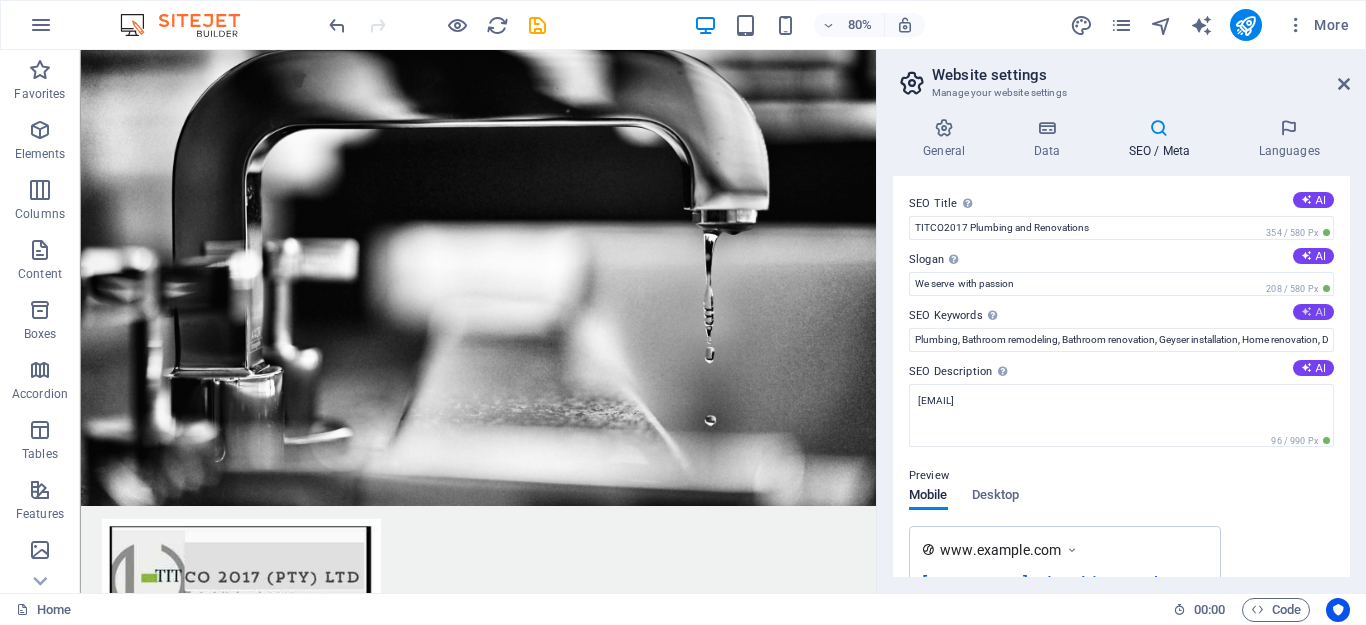 click on "AI" at bounding box center [1313, 312] 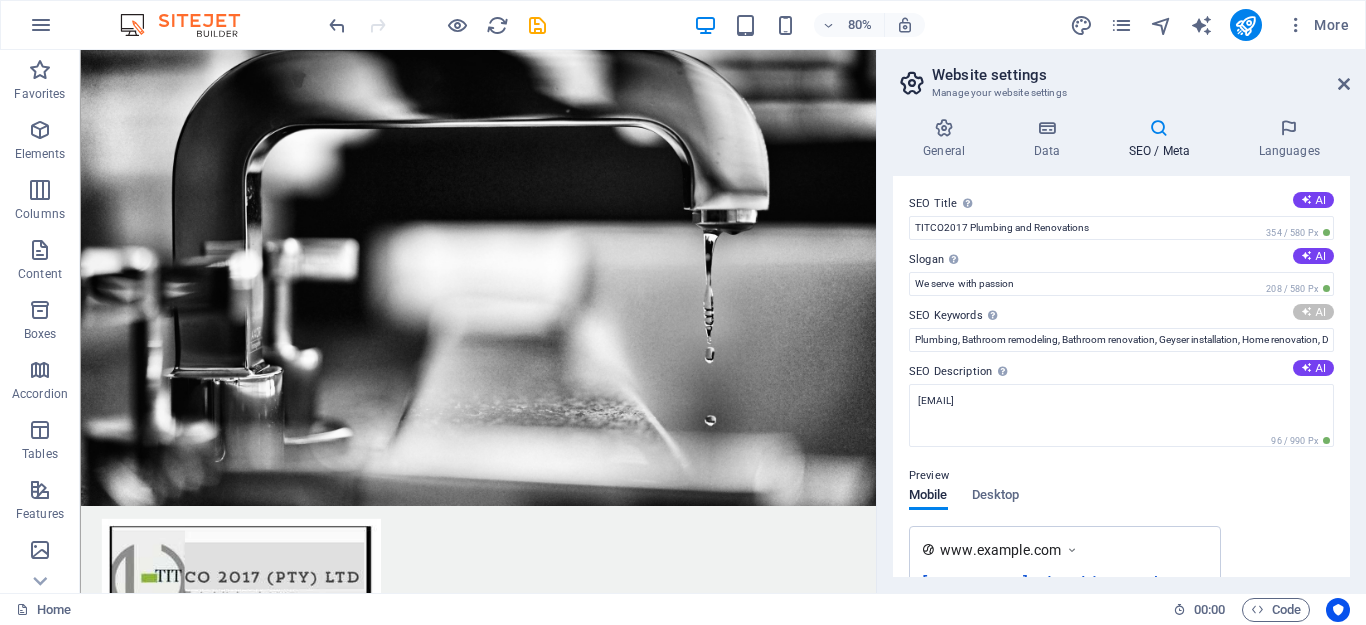 type on "plumbing services, home renovations, bathroom installation, commercial plumbing, leak detection, property renovation" 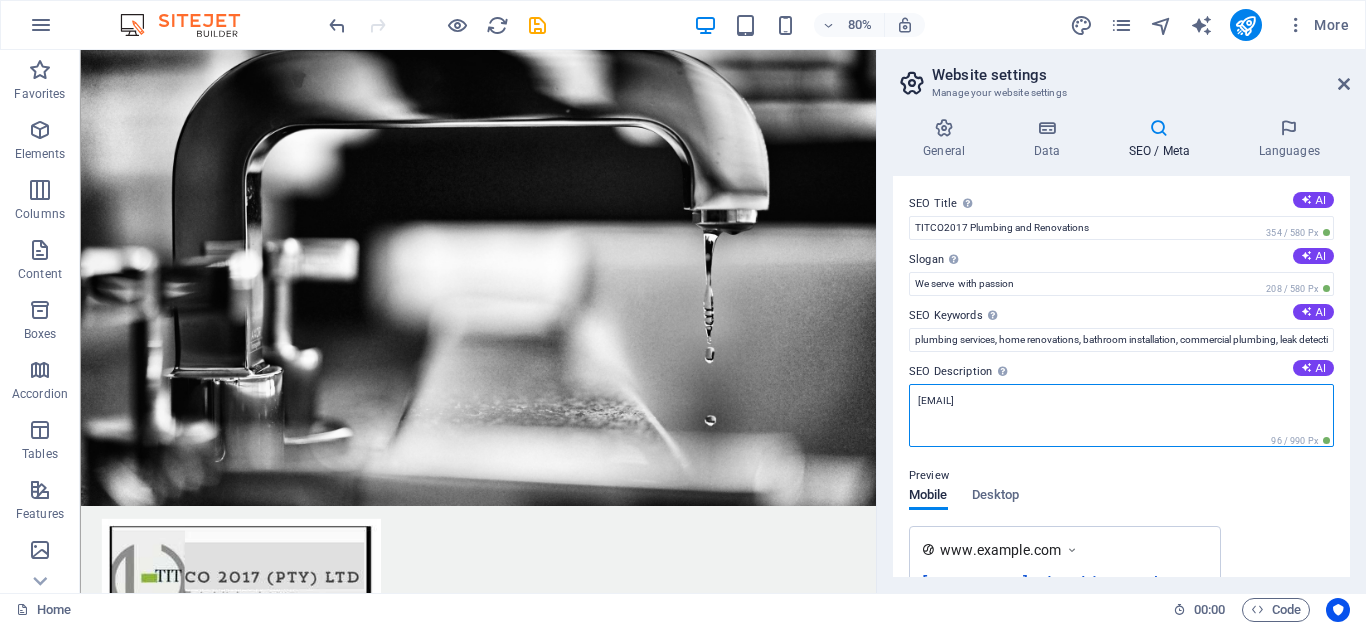 click on "[EMAIL]" at bounding box center [1121, 415] 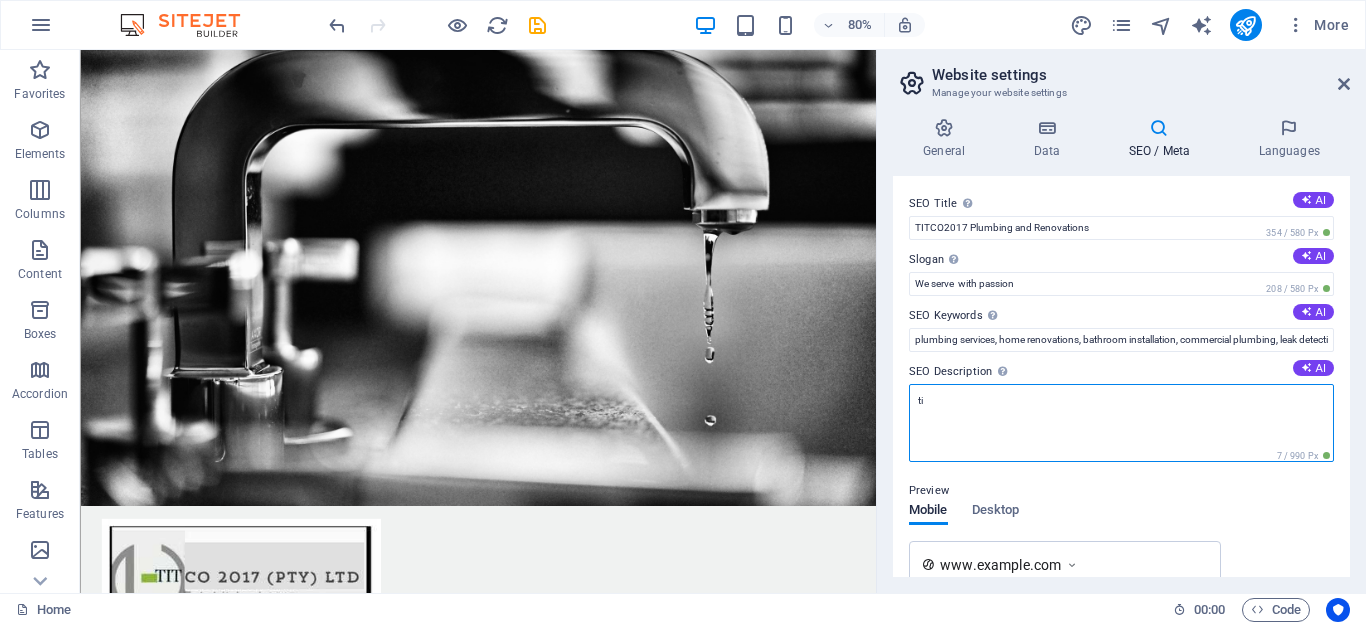 type on "t" 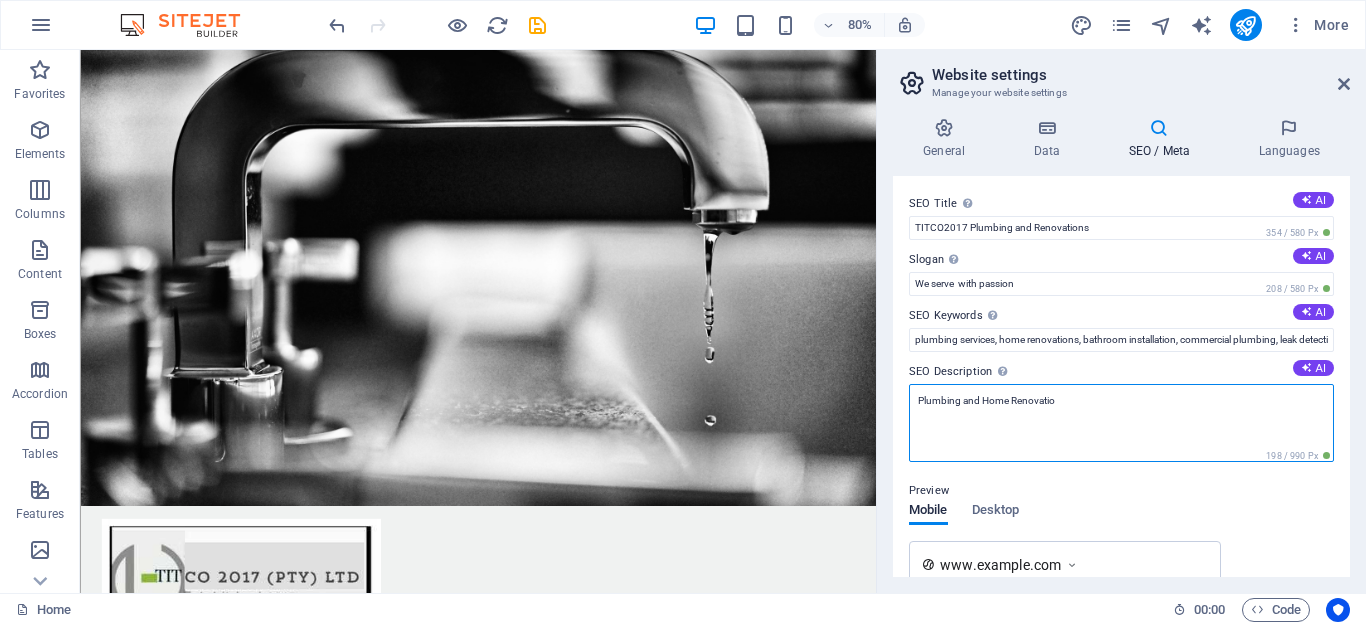 type on "Plumbing and Home Renovation" 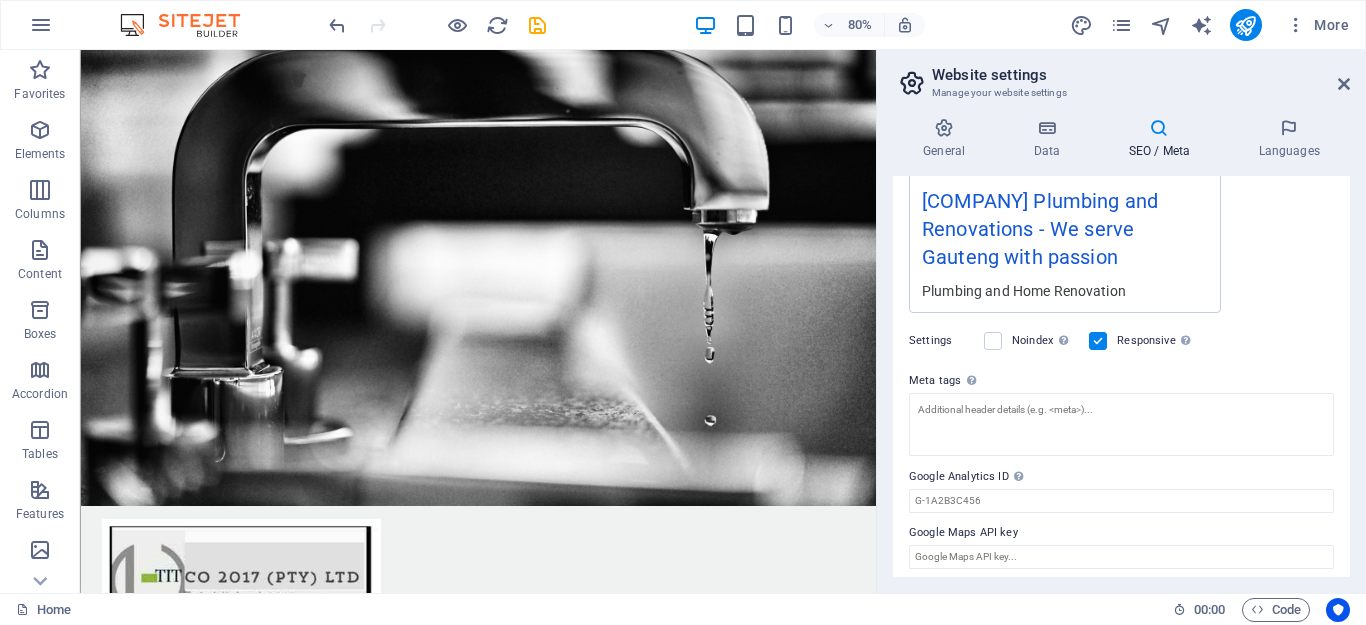 scroll, scrollTop: 402, scrollLeft: 0, axis: vertical 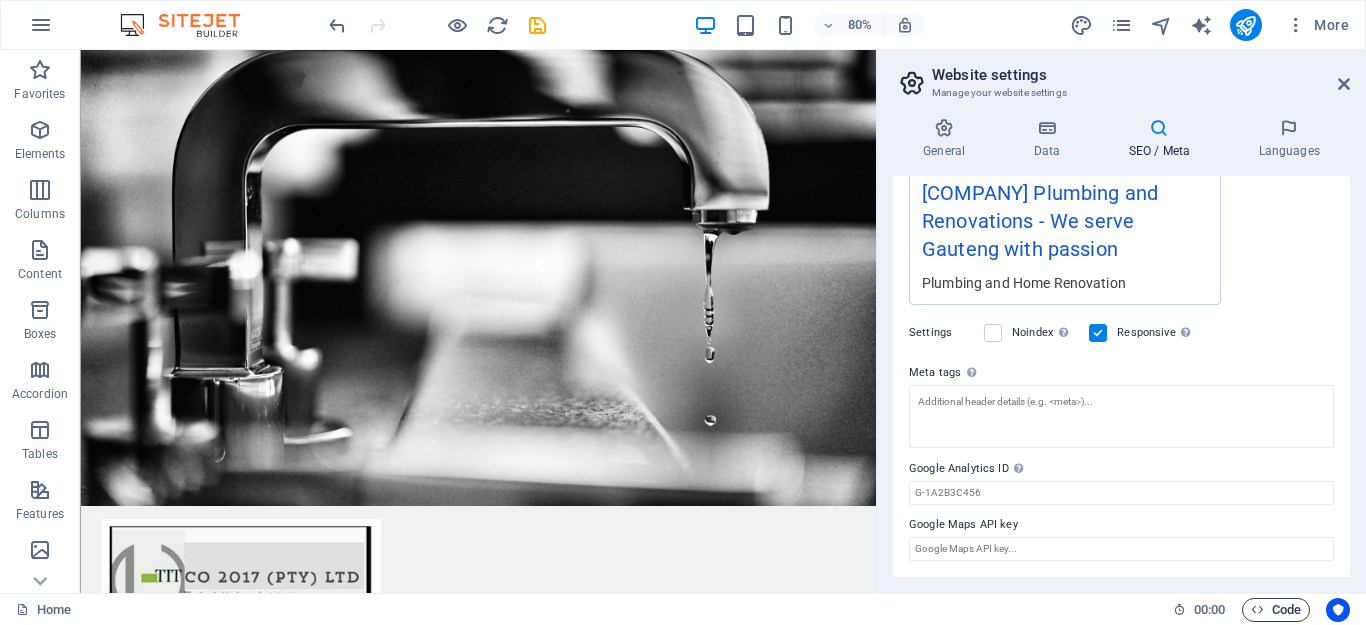 click on "Code" at bounding box center [1276, 610] 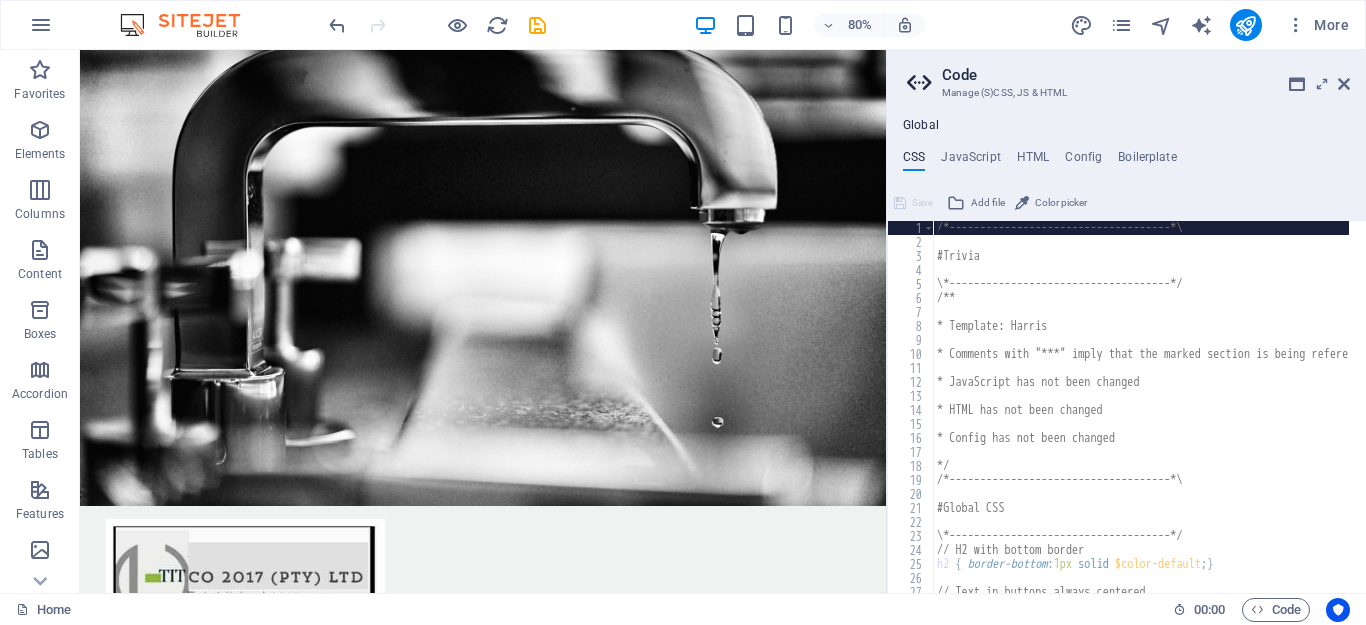 click on "/*------------------------------------*\     #Trivia \*------------------------------------*/ /**   * Template: Harris   * Comments with "***" imply that the marked section is being referenced somewhere else   * JavaScript has not been changed   * HTML has not been changed   * Config has not been changed   */ /*------------------------------------*\     #Global CSS \*------------------------------------*/ // H2 with bottom border h2   {   border-bottom :  1px   solid   $color-default ;  } // Text in buttons always centered" at bounding box center [1233, 412] 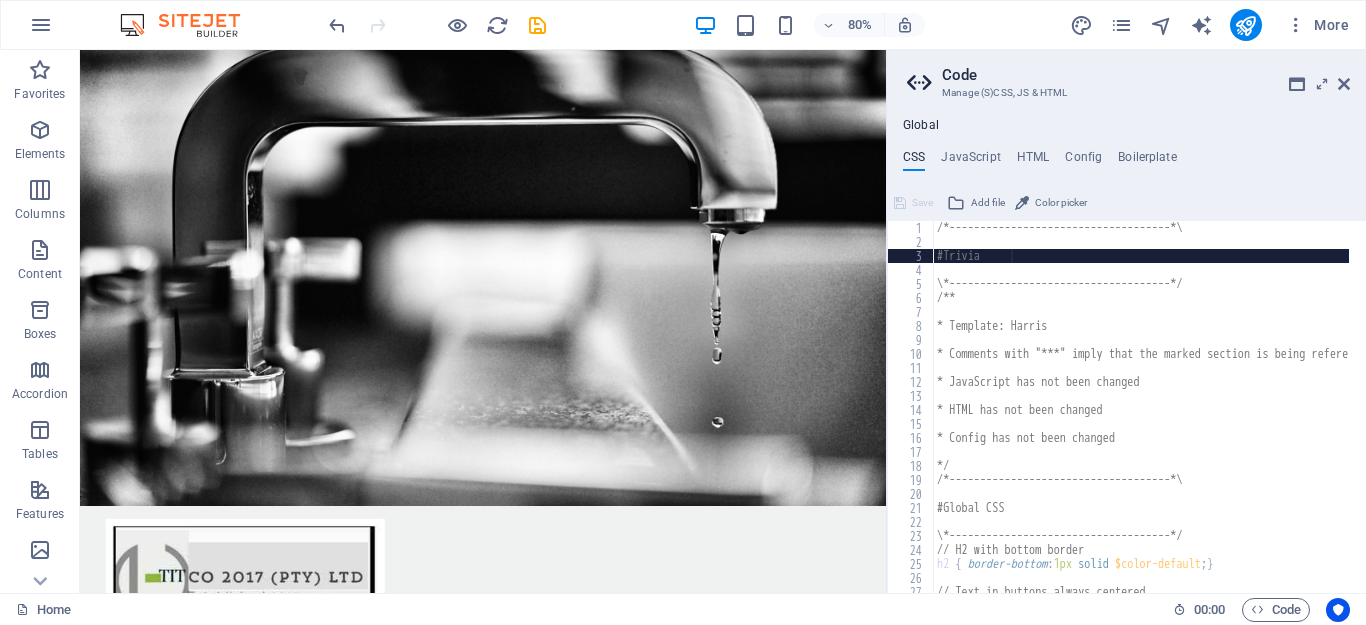 type on "#Trivi" 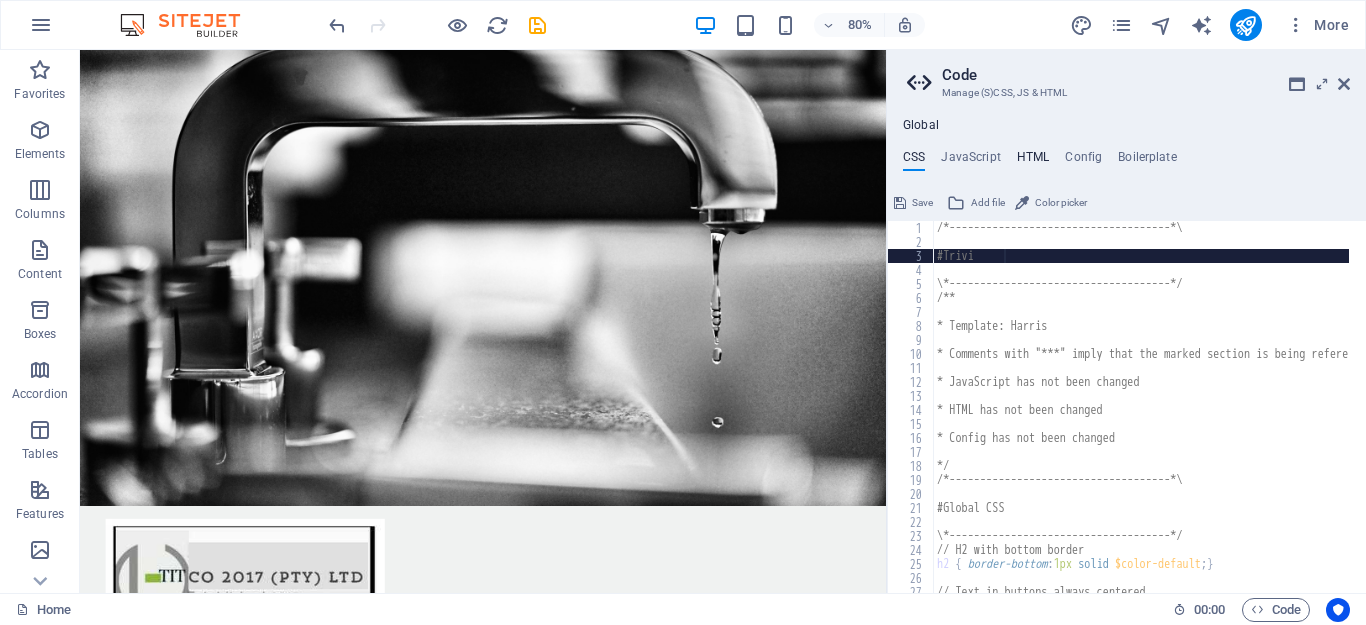 click on "HTML" at bounding box center [1033, 161] 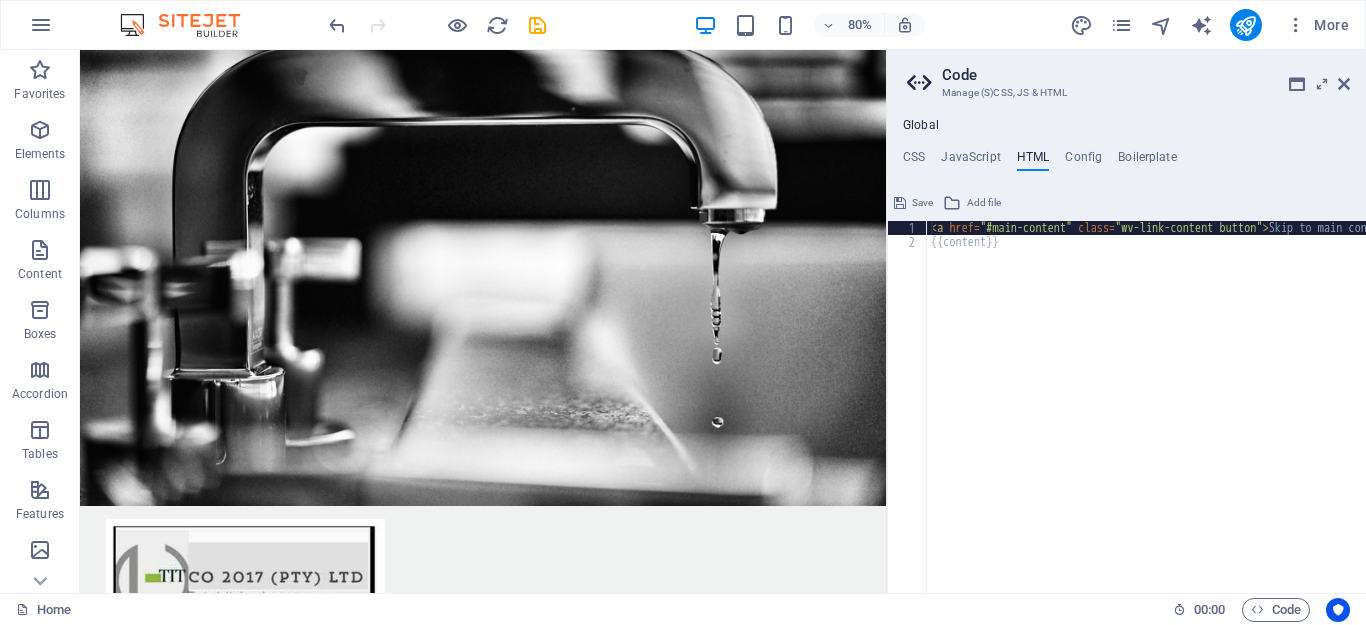 type on "<a href="#main-content" class="wv-link-content button">Skip to main content</a>" 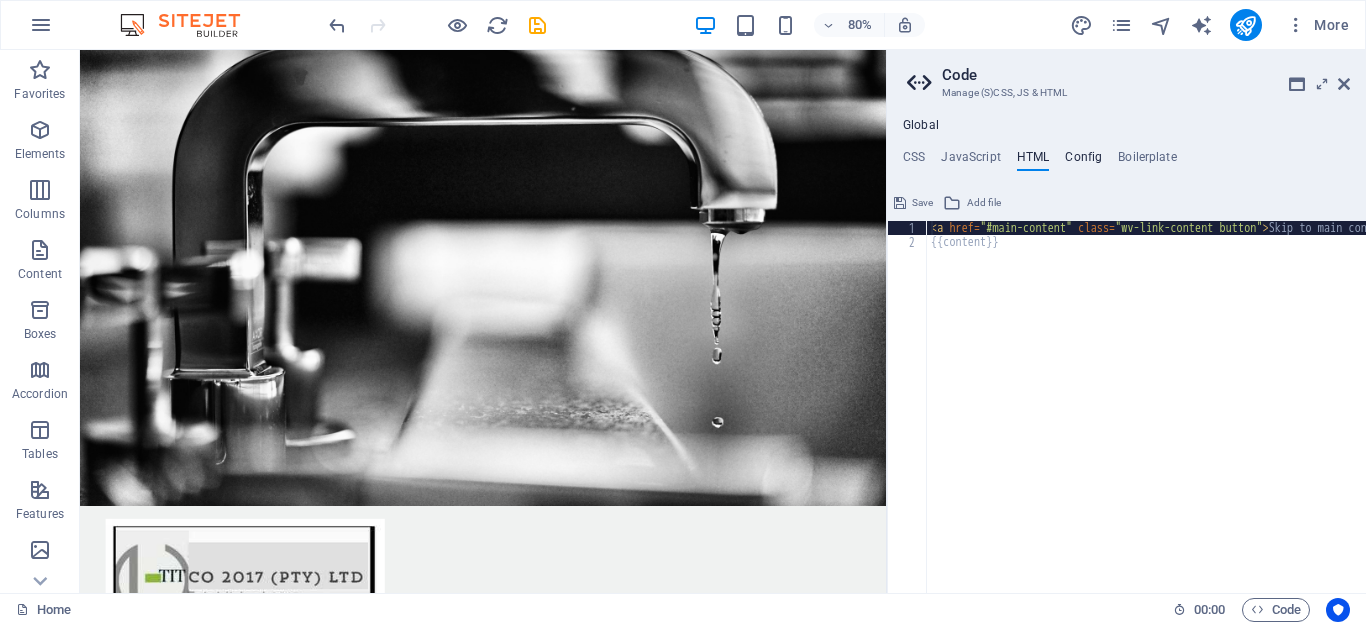 click on "Config" at bounding box center [1083, 161] 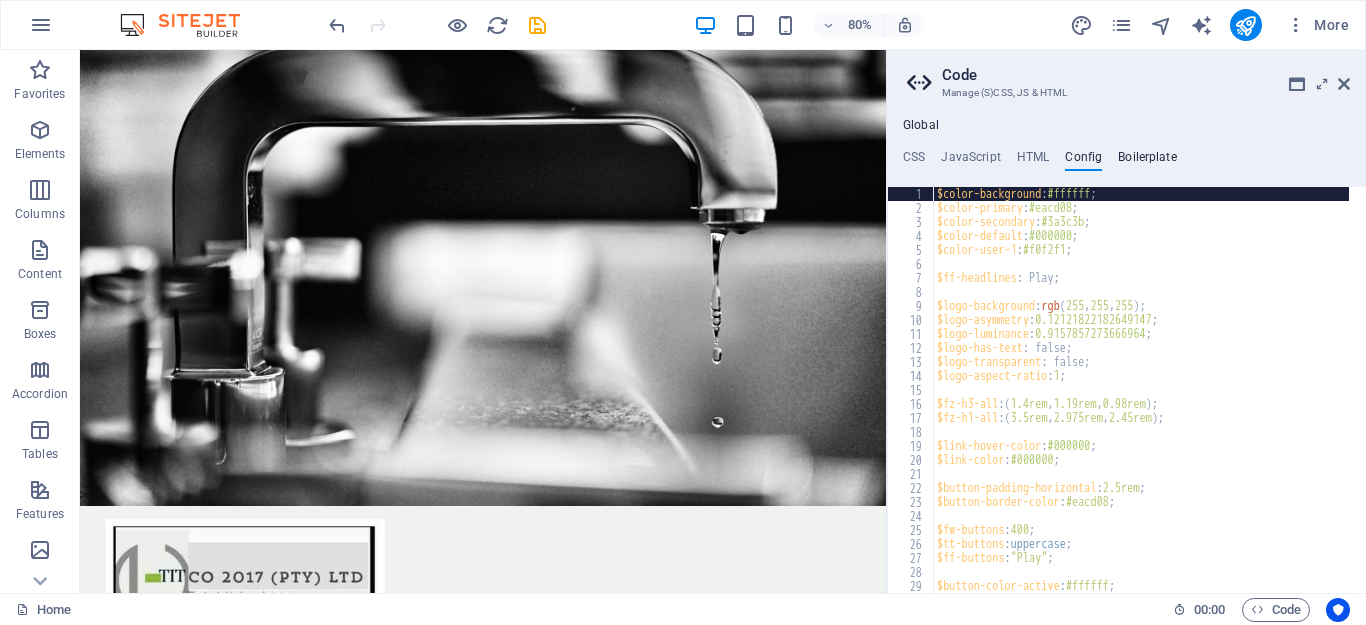 click on "Boilerplate" at bounding box center (1147, 161) 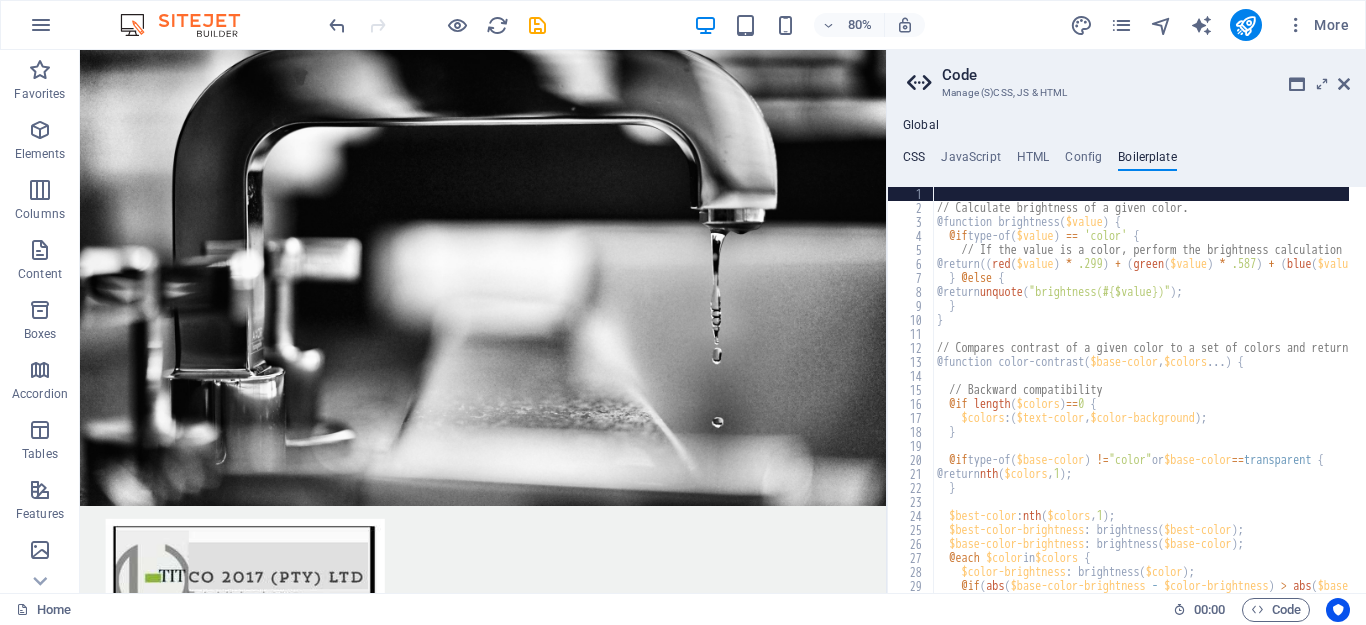 click on "CSS" at bounding box center (914, 161) 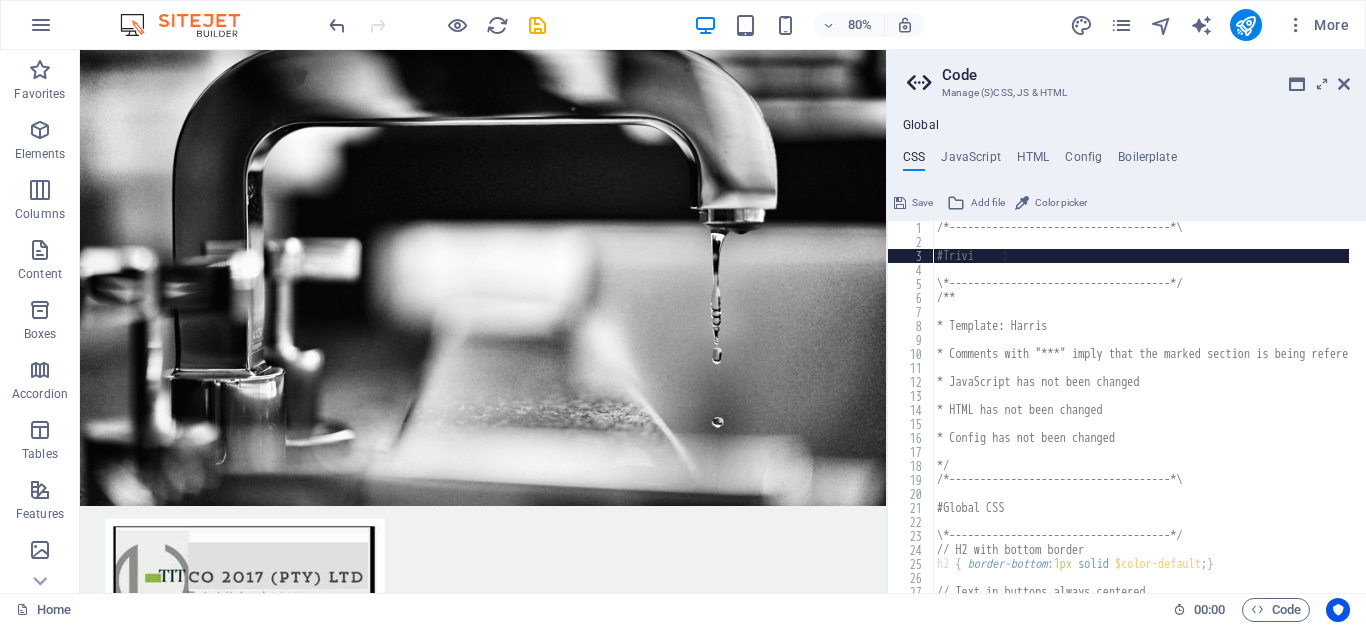 click on "/*------------------------------------*\ #Trivi \*------------------------------------*/ /** * Template: Harris * Comments with "***" imply that the marked section is being referenced somewhere else * JavaScript has not been changed * HTML has not been changed * Config has not been changed */ /*------------------------------------*\ #Global CSS \*------------------------------------*/ // H2 with bottom border h2 { border-bottom : 1px solid $color-default ; } // Text in buttons always centered" at bounding box center (1233, 412) 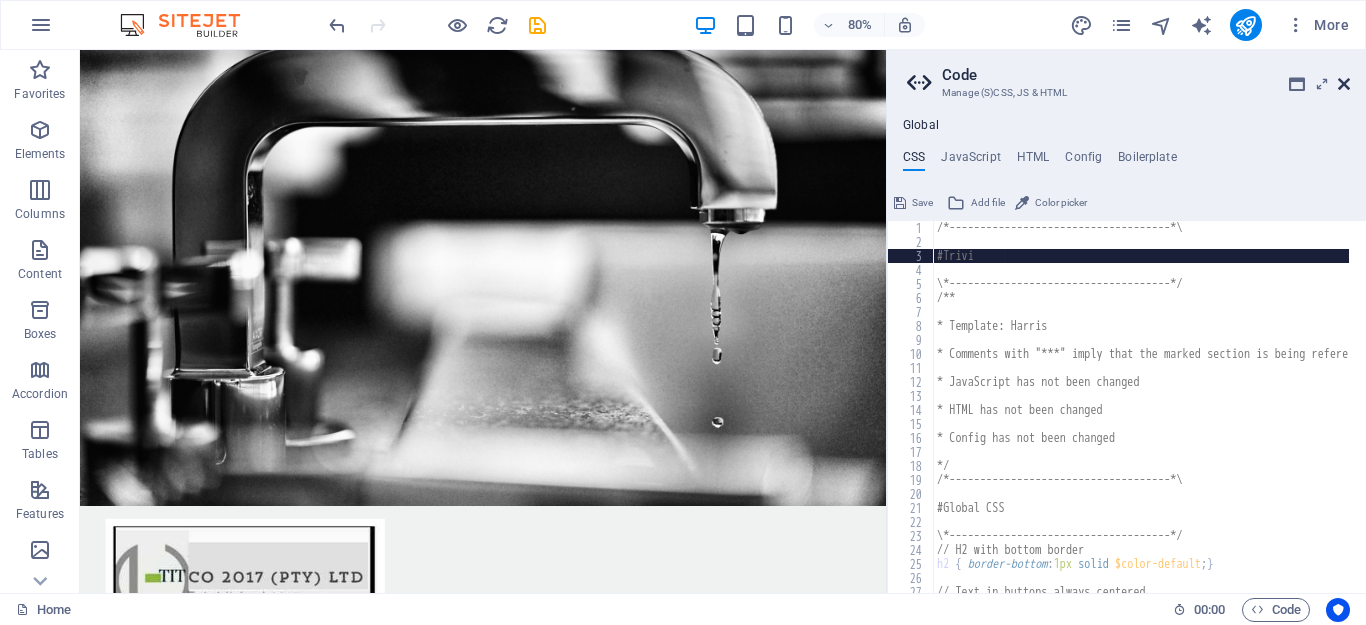 click at bounding box center [1344, 84] 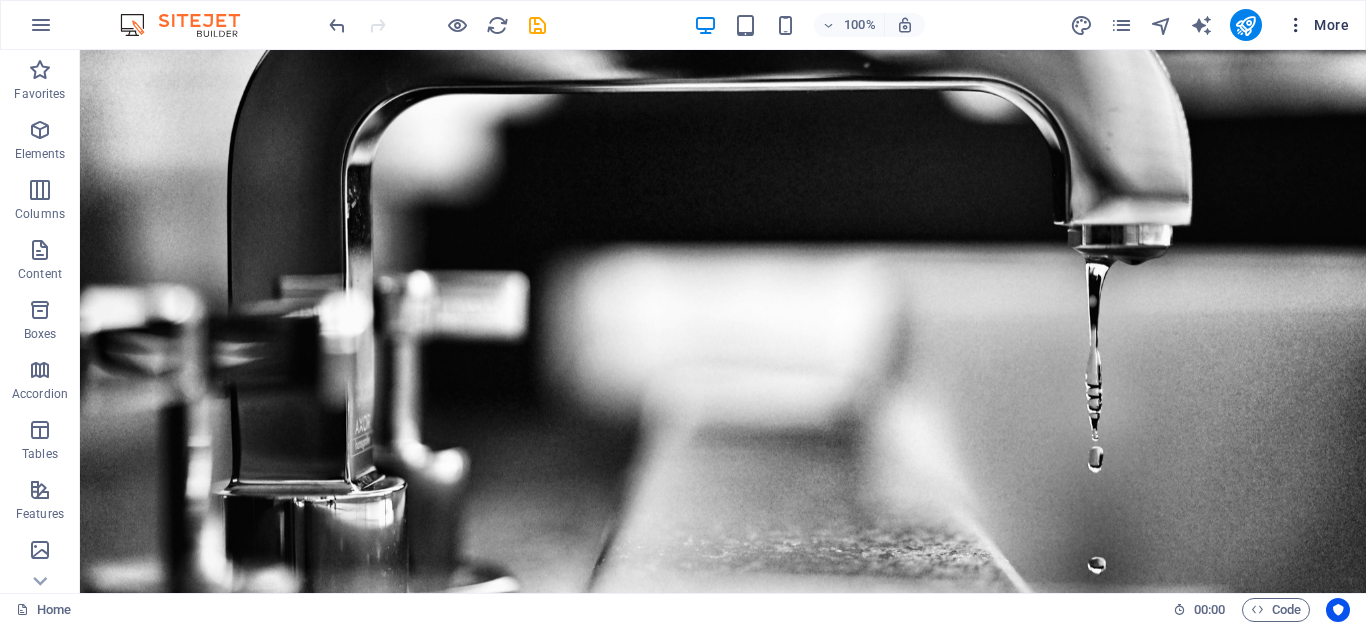 click on "More" at bounding box center [1317, 25] 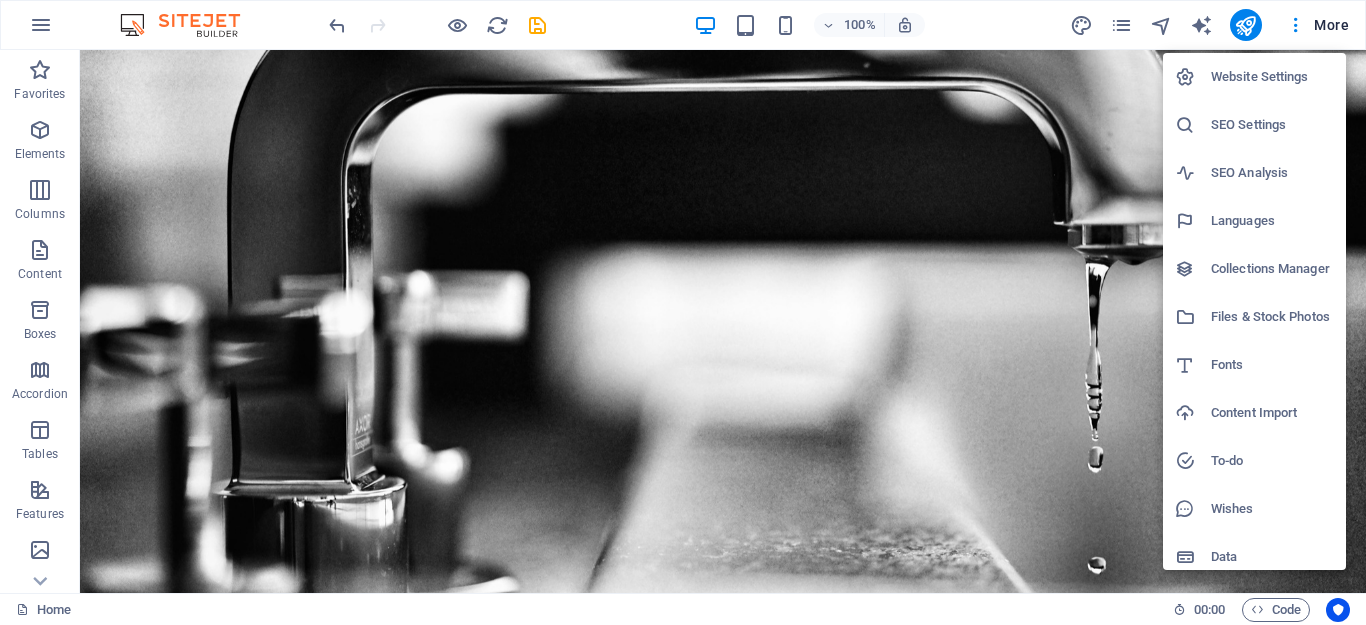 click at bounding box center [683, 312] 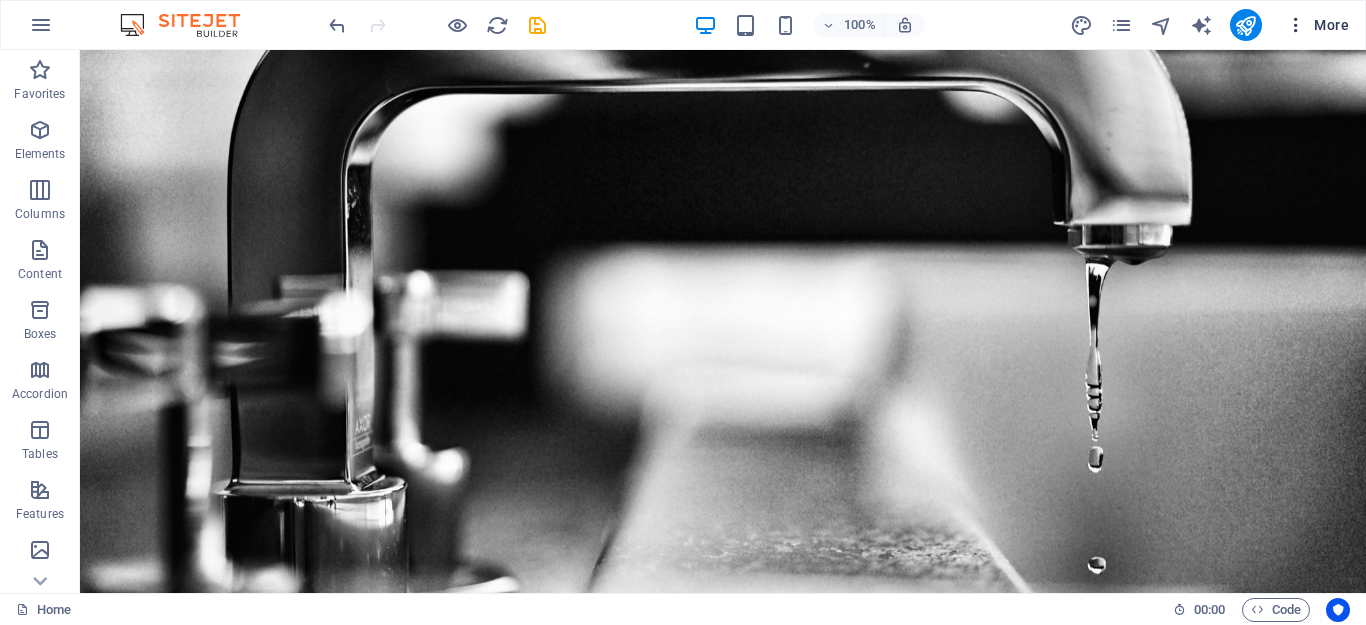 click on "More" at bounding box center (1317, 25) 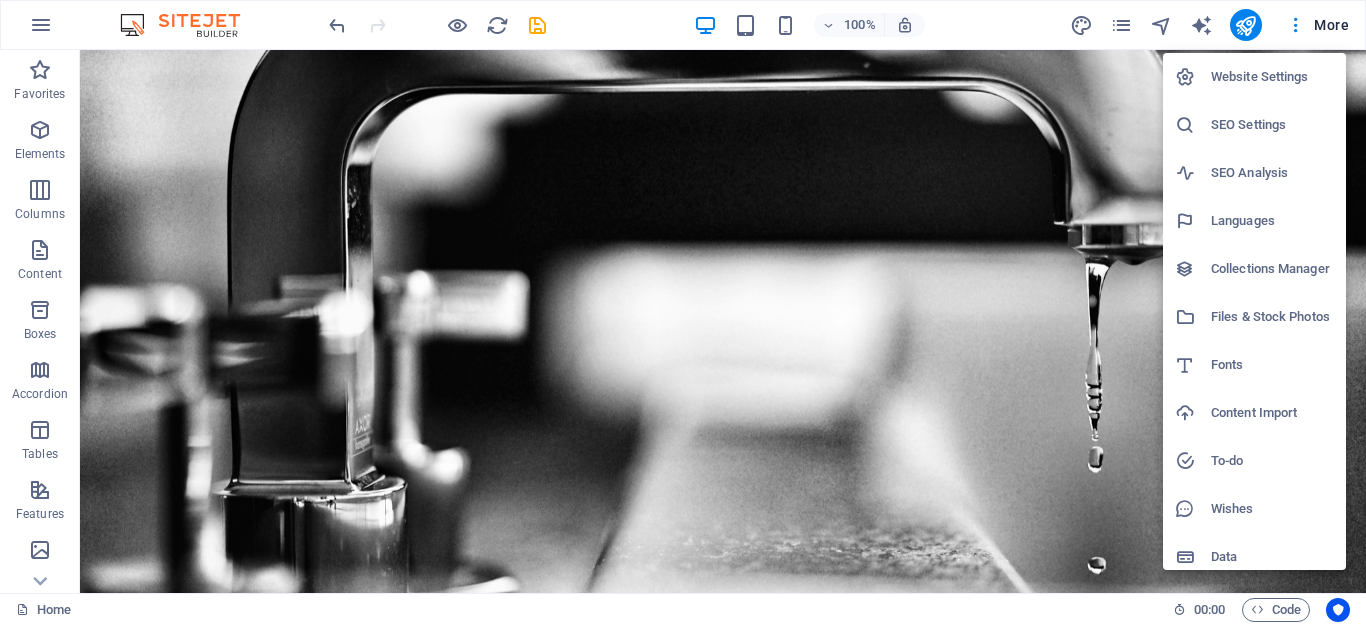click on "SEO Settings" at bounding box center (1272, 125) 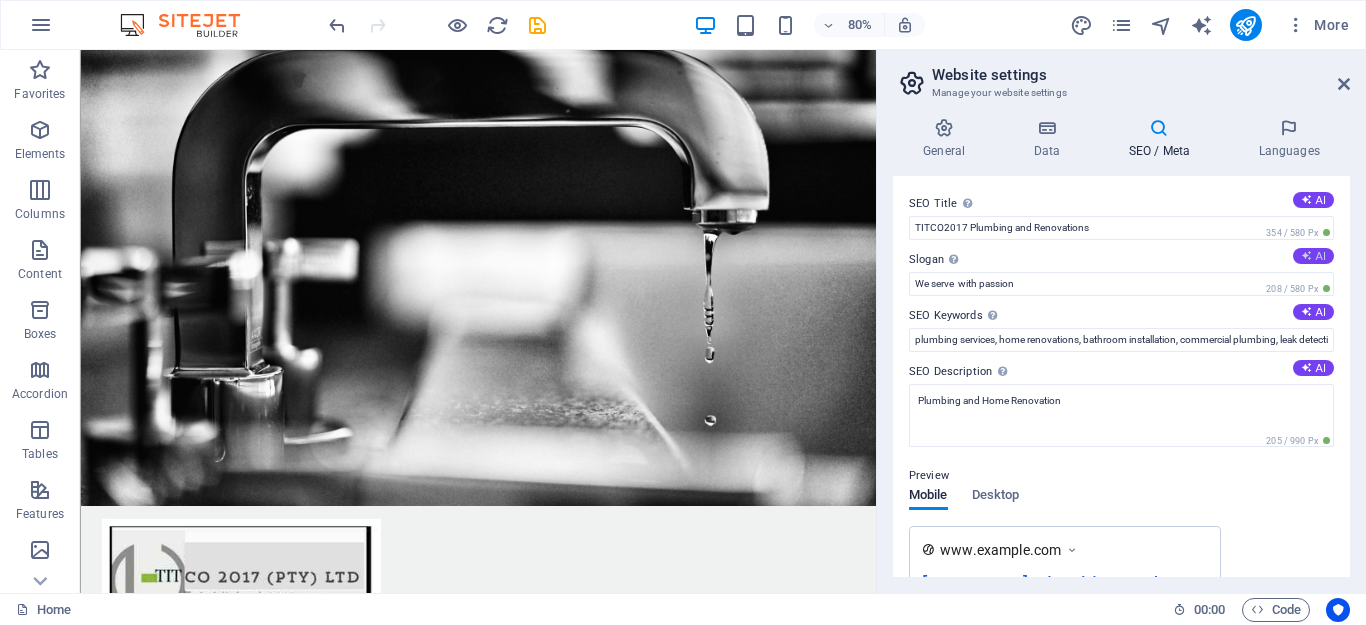 click at bounding box center (1306, 255) 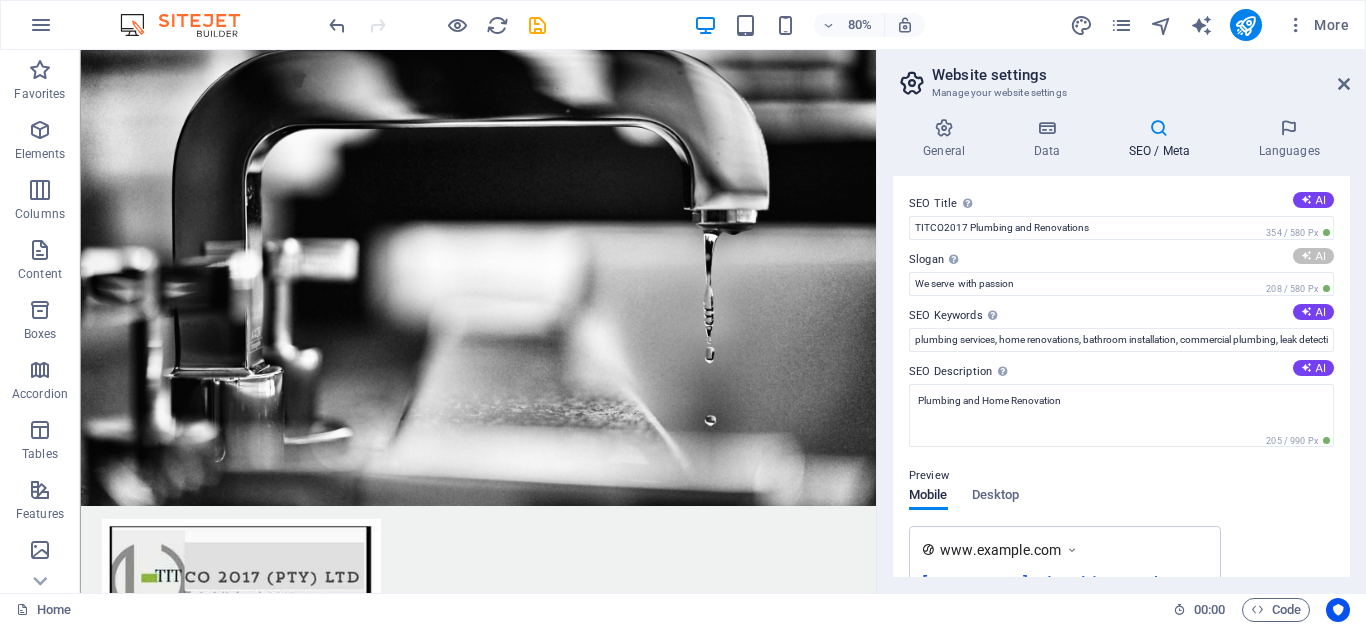 type on "Transforming Spaces with Plumbing & Renovation Excellence" 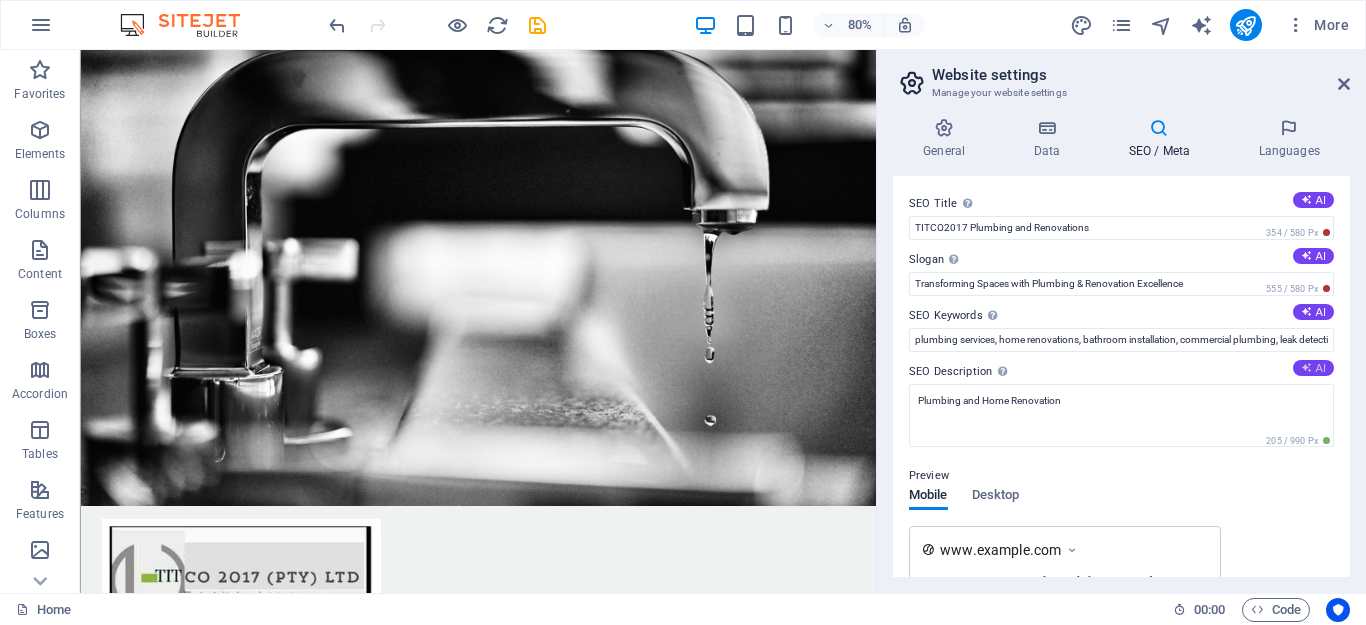 click on "AI" at bounding box center (1313, 368) 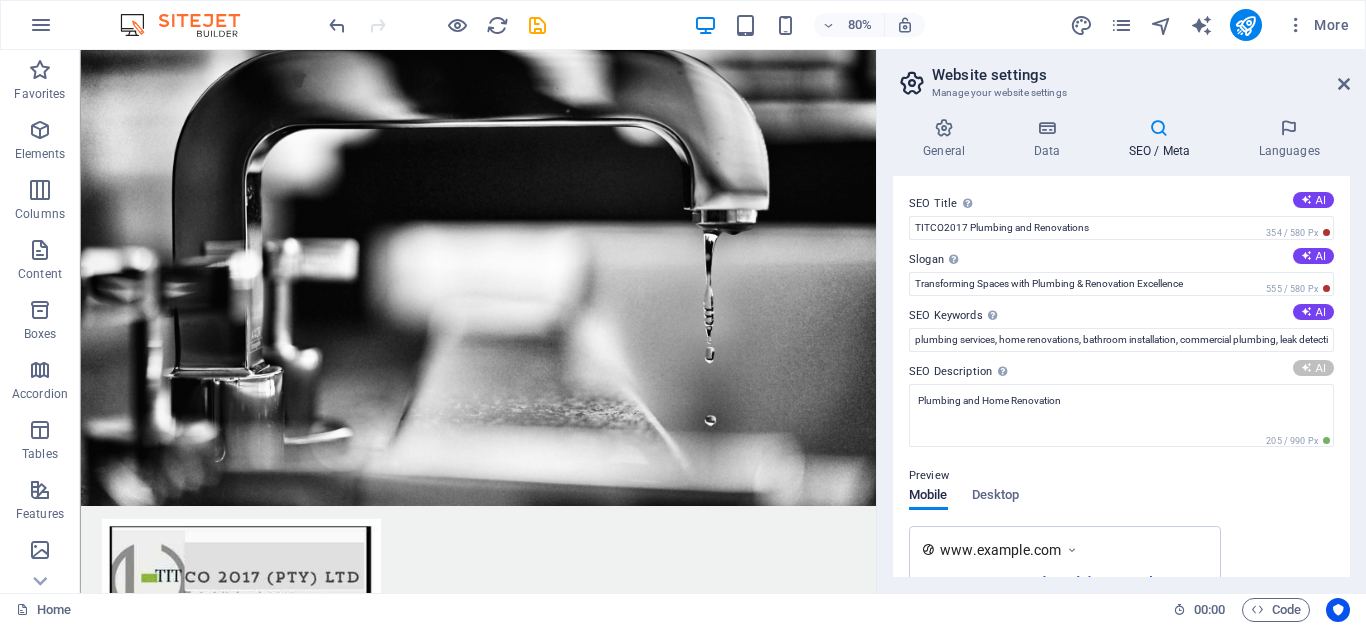 type on "Transform your space with [COMPANY]! Expert plumbing & home renovations in Gauteng. Quality solutions tailored for you." 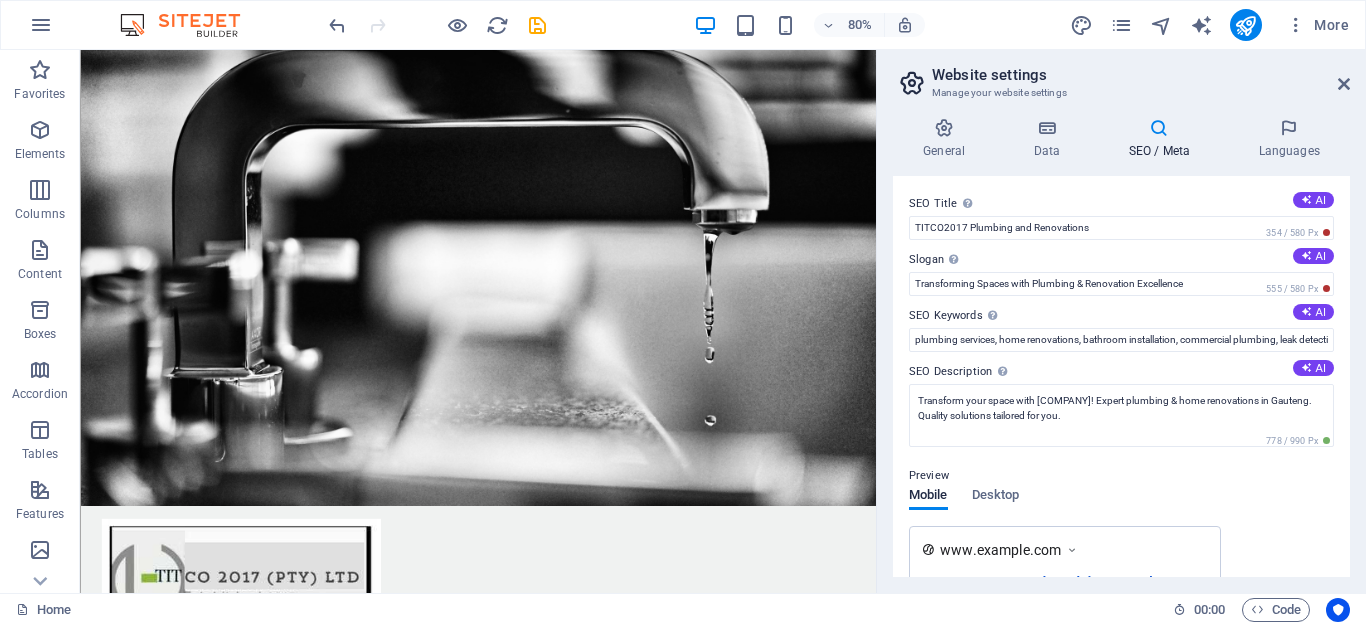 click on "Preview" at bounding box center [1121, 476] 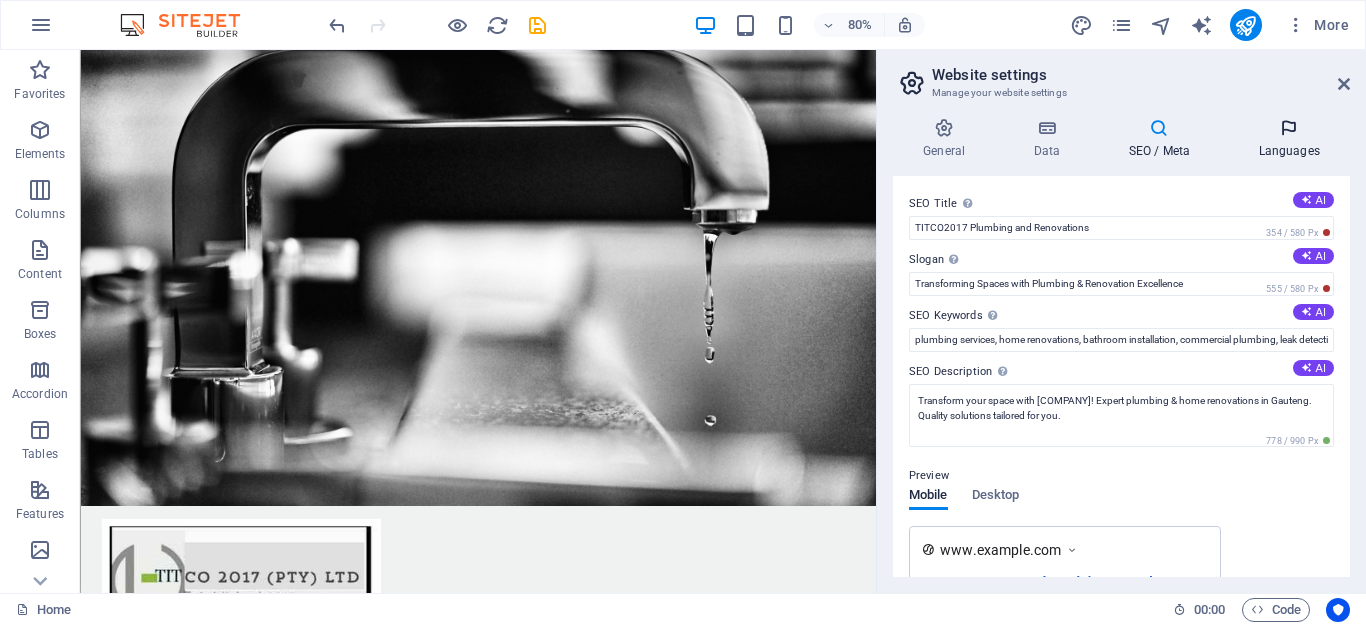 drag, startPoint x: 1344, startPoint y: 273, endPoint x: 1286, endPoint y: 137, distance: 147.85127 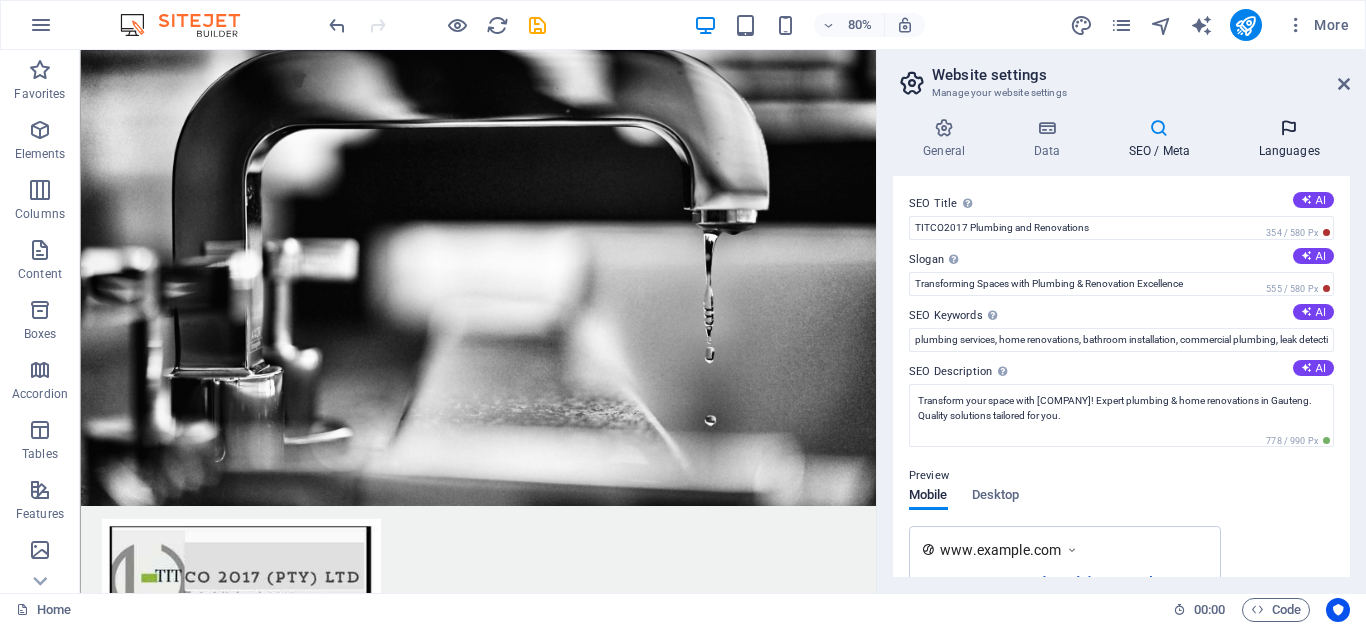 click on "Website name [EMAIL] Logo Drag files here, click to choose files or select files from Files or our free stock photos & videos Select files from the file manager, stock photos, or upload file(s) Upload Favicon Set the favicon of your website here. A favicon is a small icon shown in the browser tab next to your website title. It helps visitors identify your website. Drag files here, click to choose files or select files from Files or our free stock photos & videos Select files from the file manager, stock photos, or upload file(s) Upload Preview Image (Open Graph) This image will be shown when the website is shared on social networks Drag files here, click to choose files or select files from Files or our free stock photos & videos Select files from the file manager, stock photos, or upload file(s) Upload Contact data for this website. This can be used everywhere on the website and will update automatically. Company TITCO2017 (PTY) LTD First name Last name Solutions" at bounding box center [1121, 347] 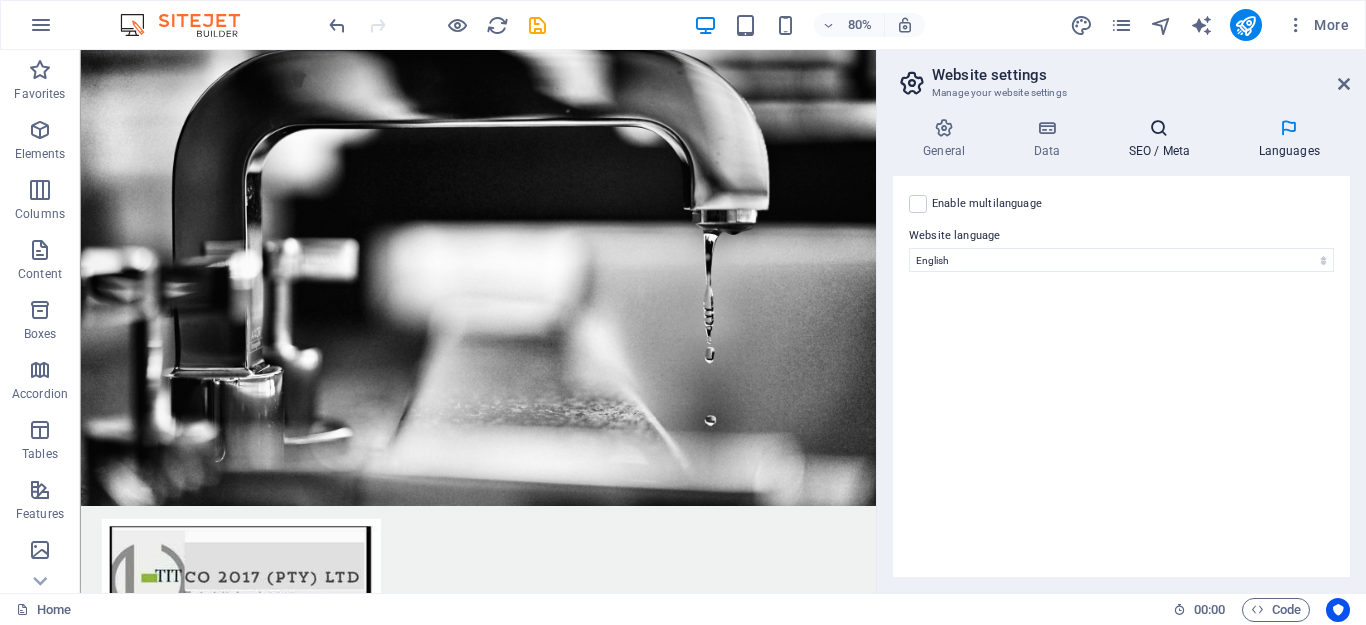 click on "SEO / Meta" at bounding box center [1163, 139] 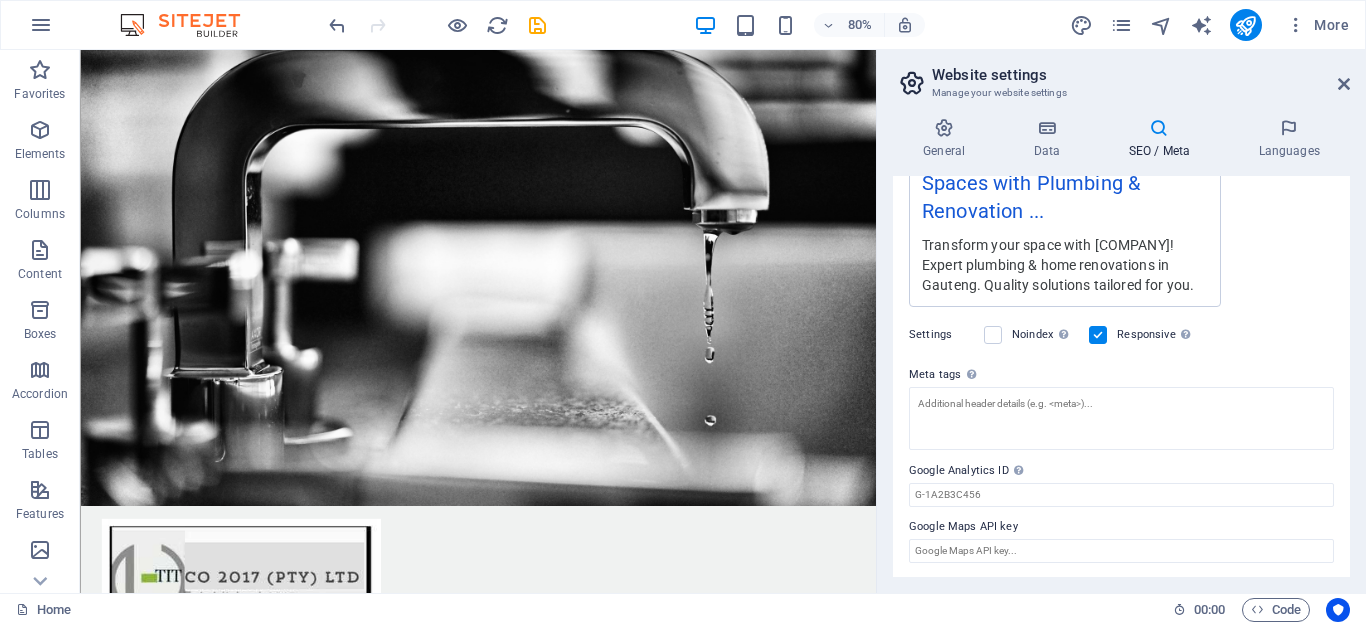 scroll, scrollTop: 459, scrollLeft: 0, axis: vertical 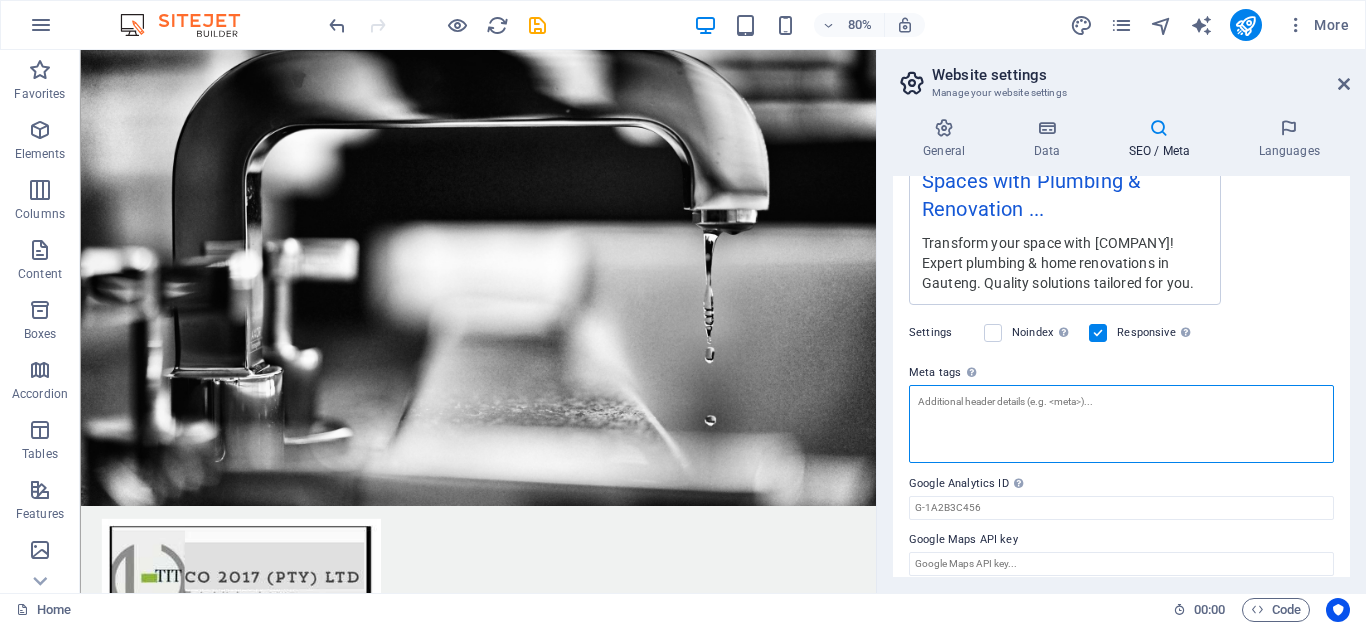 click on "Meta tags Enter HTML code here that will be placed inside the  tags of your website. Please note that your website may not function if you include code with errors." at bounding box center [1121, 424] 